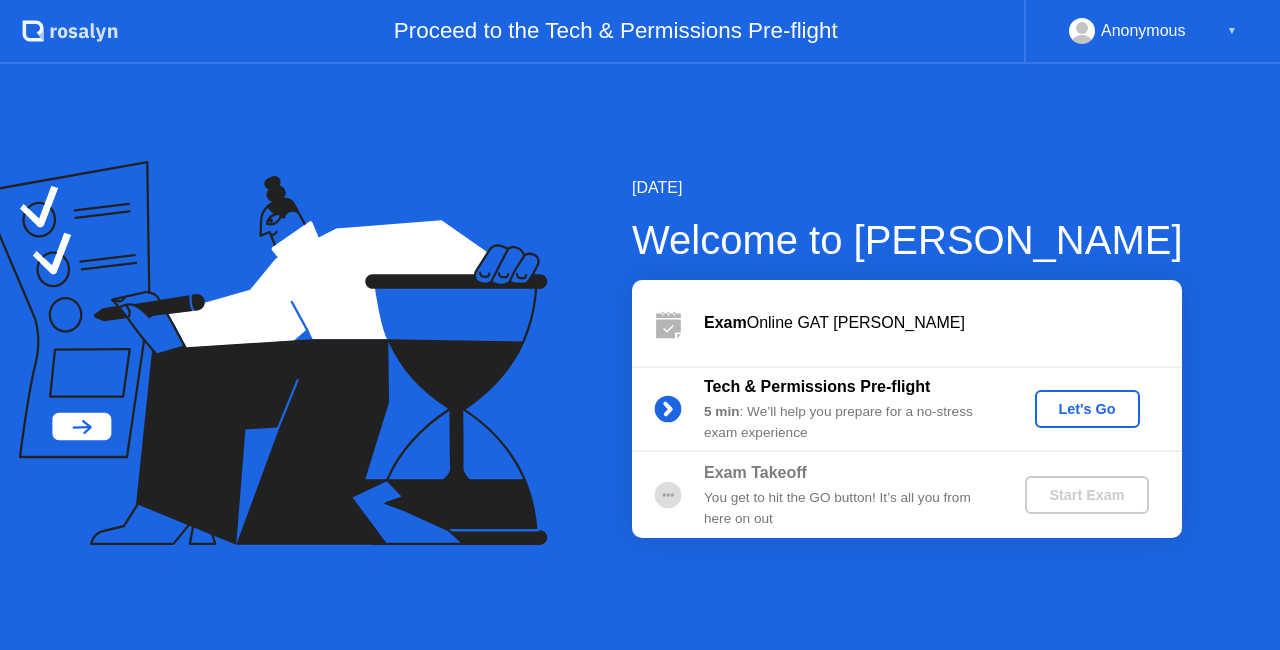 scroll, scrollTop: 0, scrollLeft: 0, axis: both 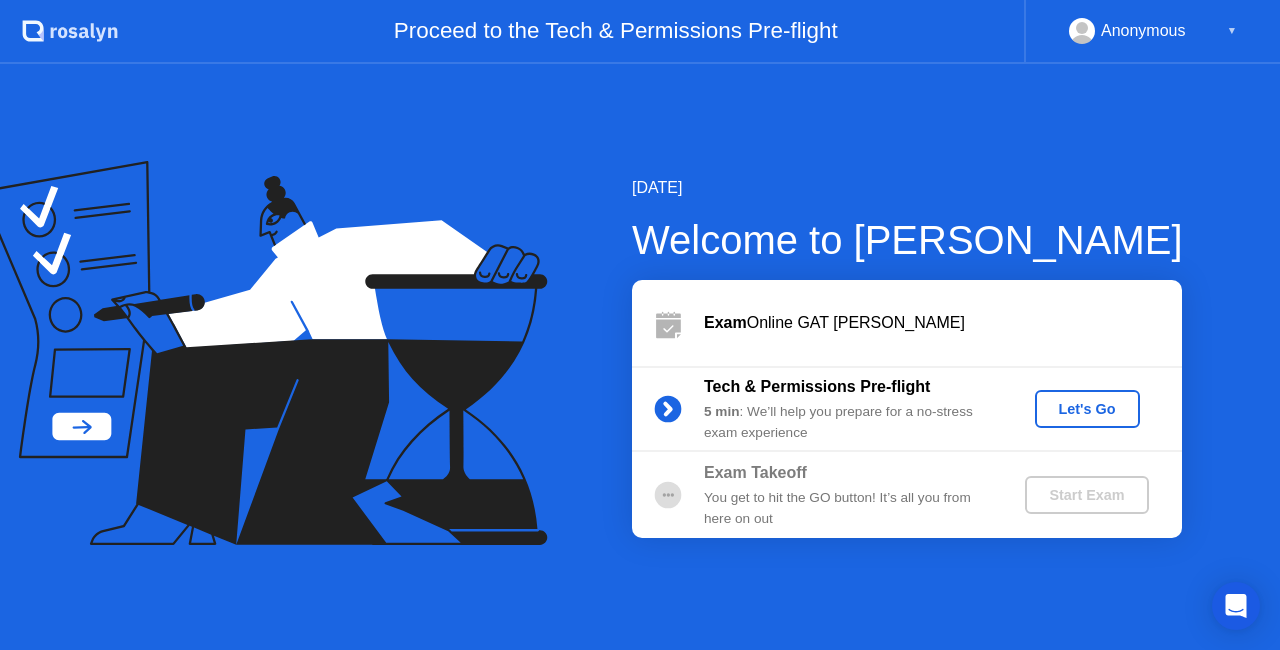 click on "Start Exam" 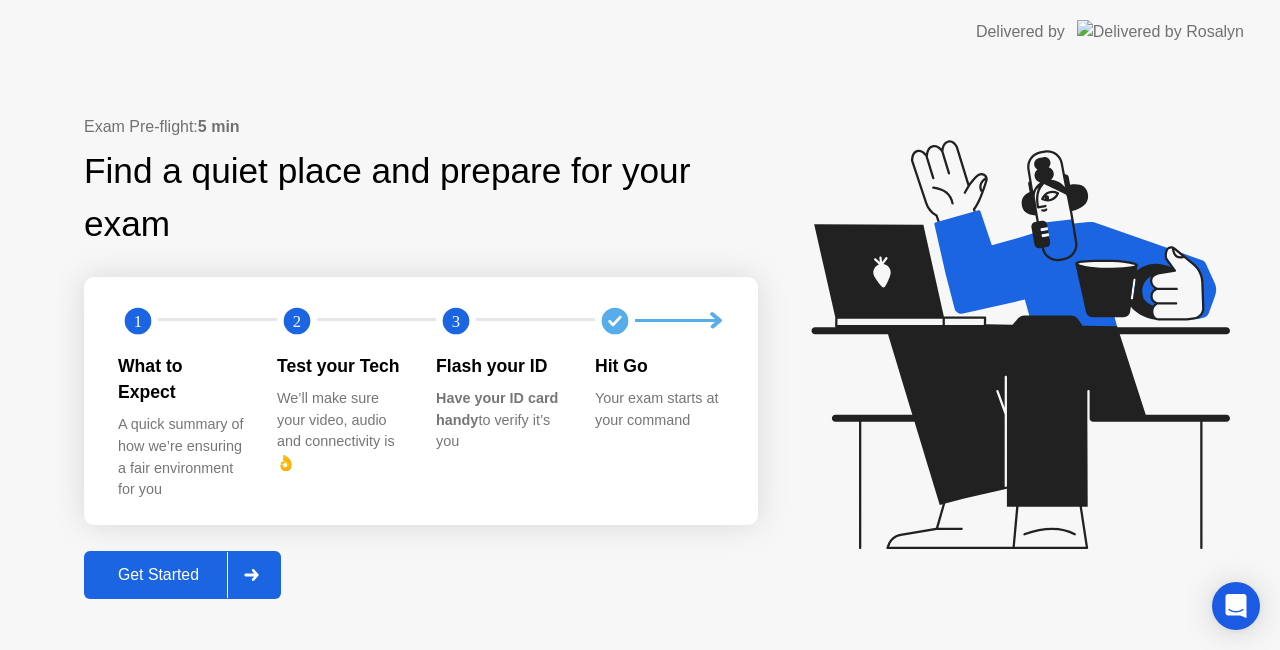 click on "Get Started" 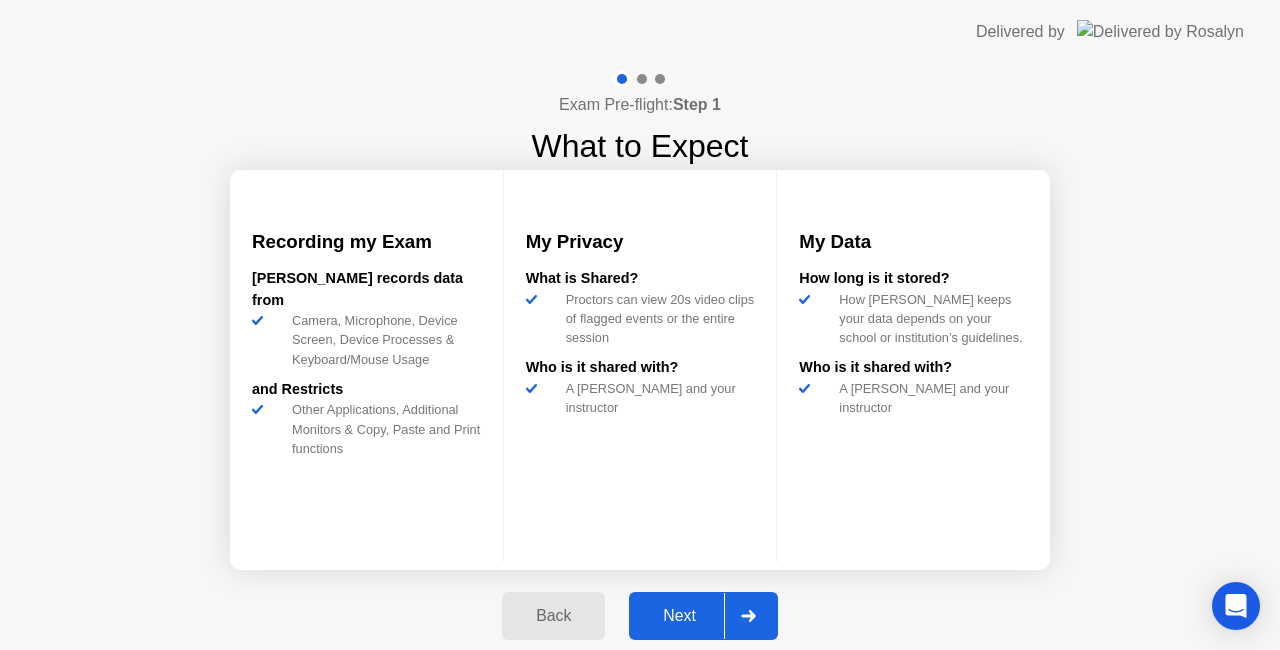 click 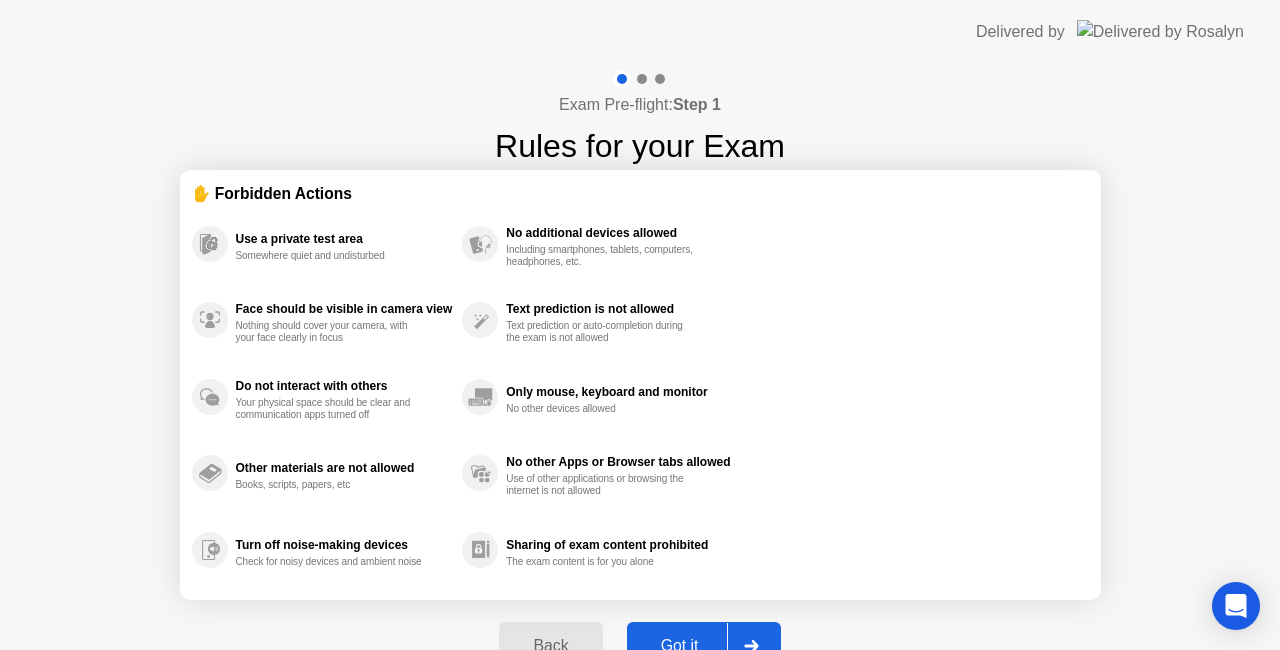 click 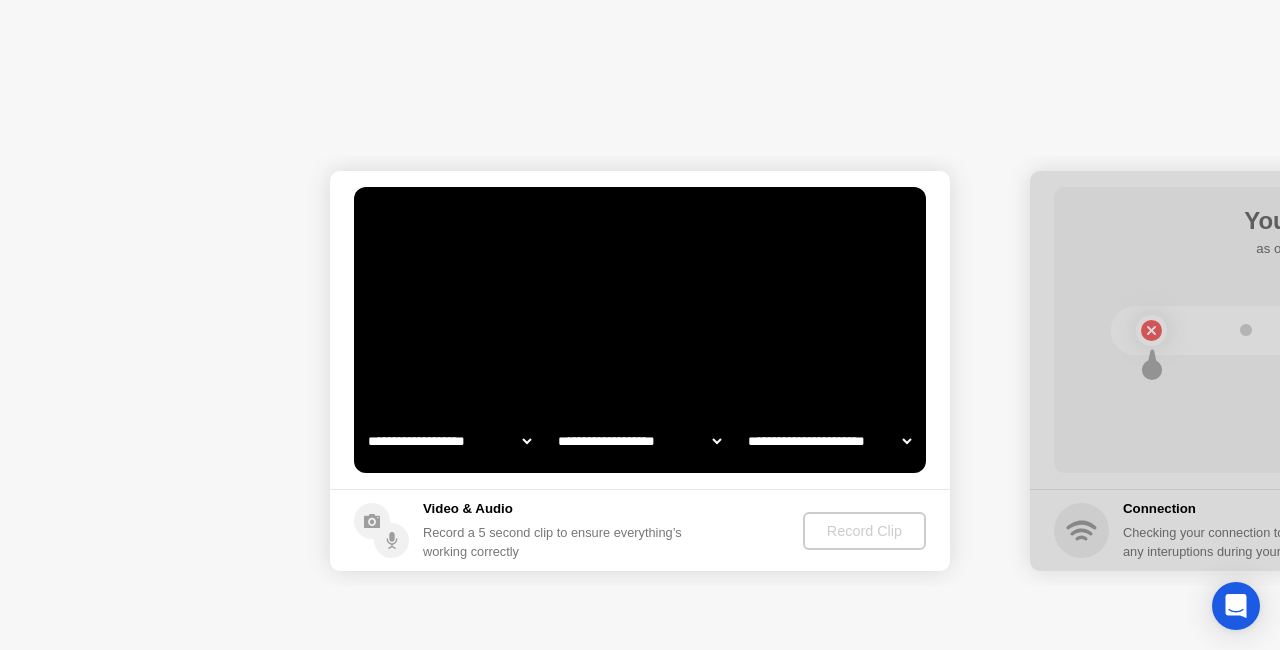 select on "**********" 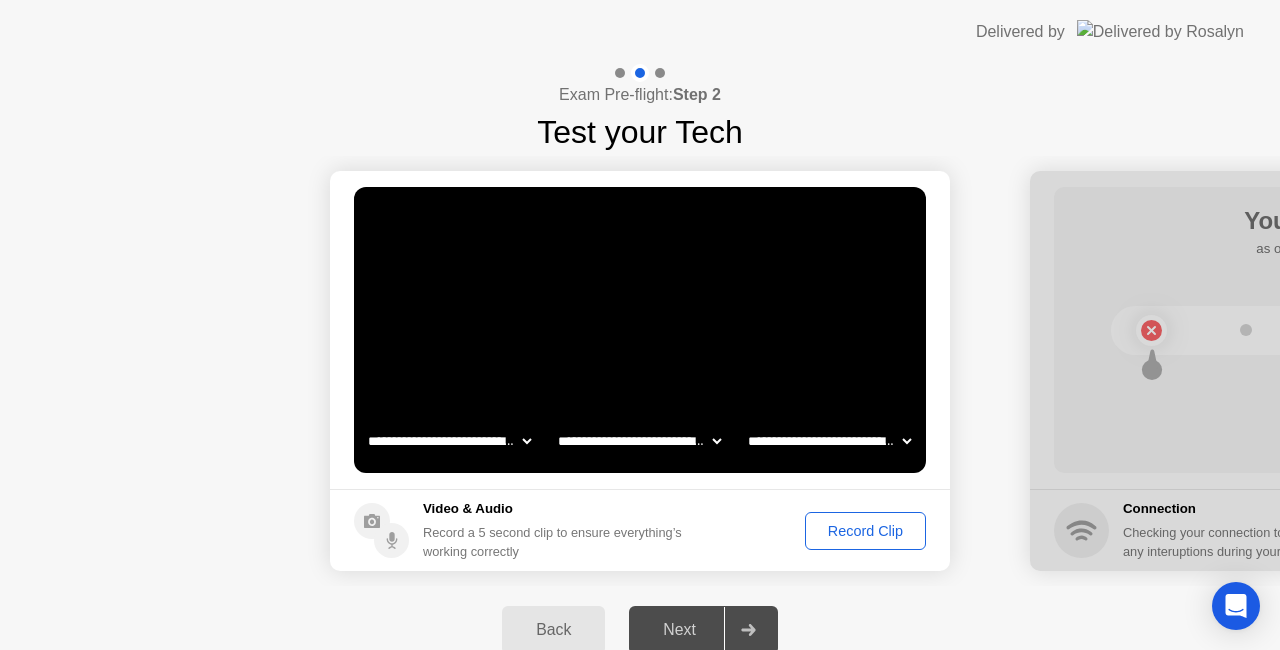 click 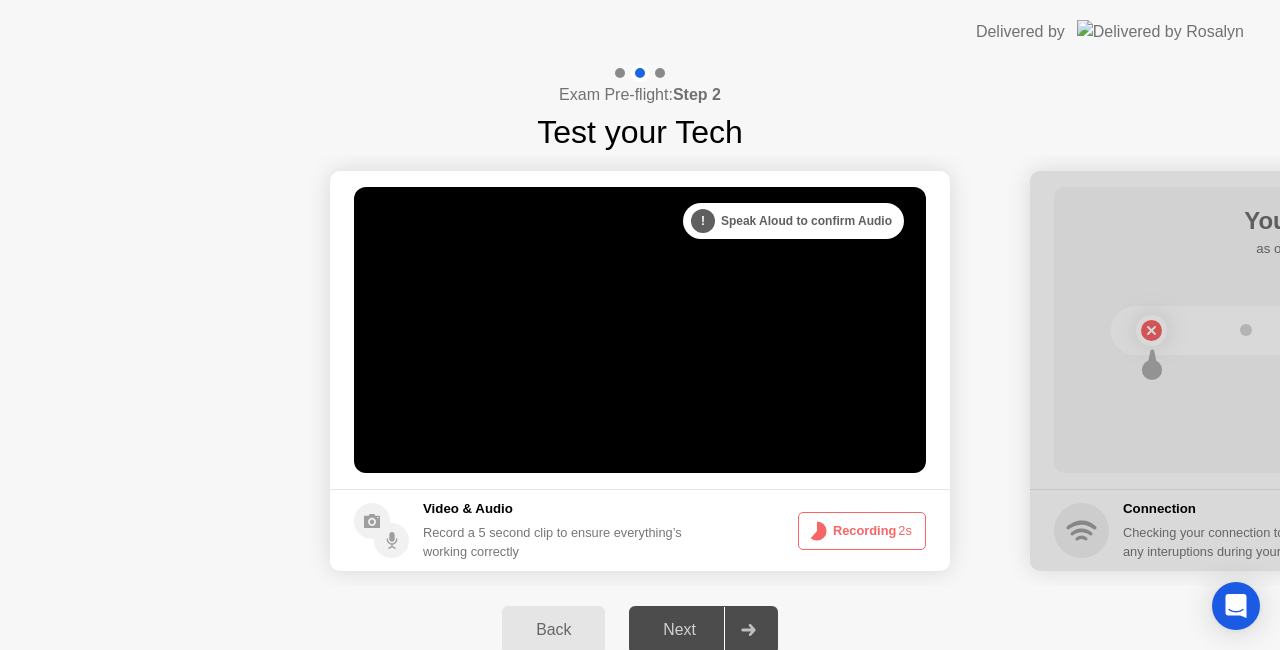 click on "Recording  2s" 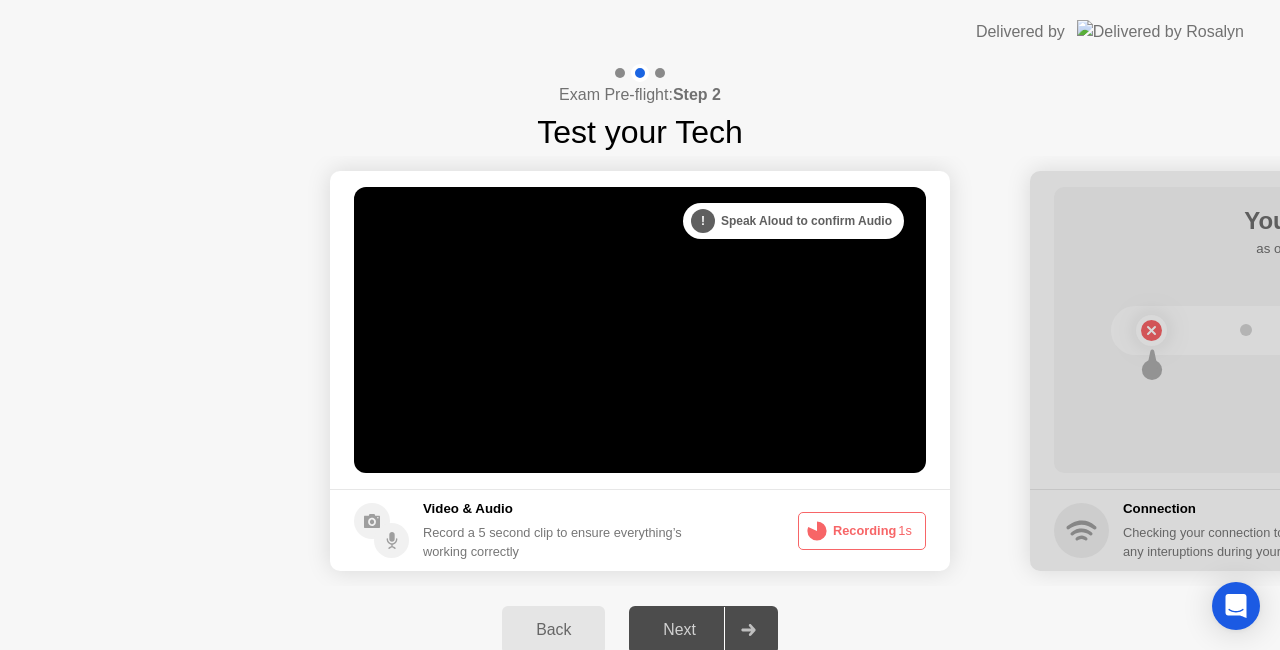 click on "Recording  1s" 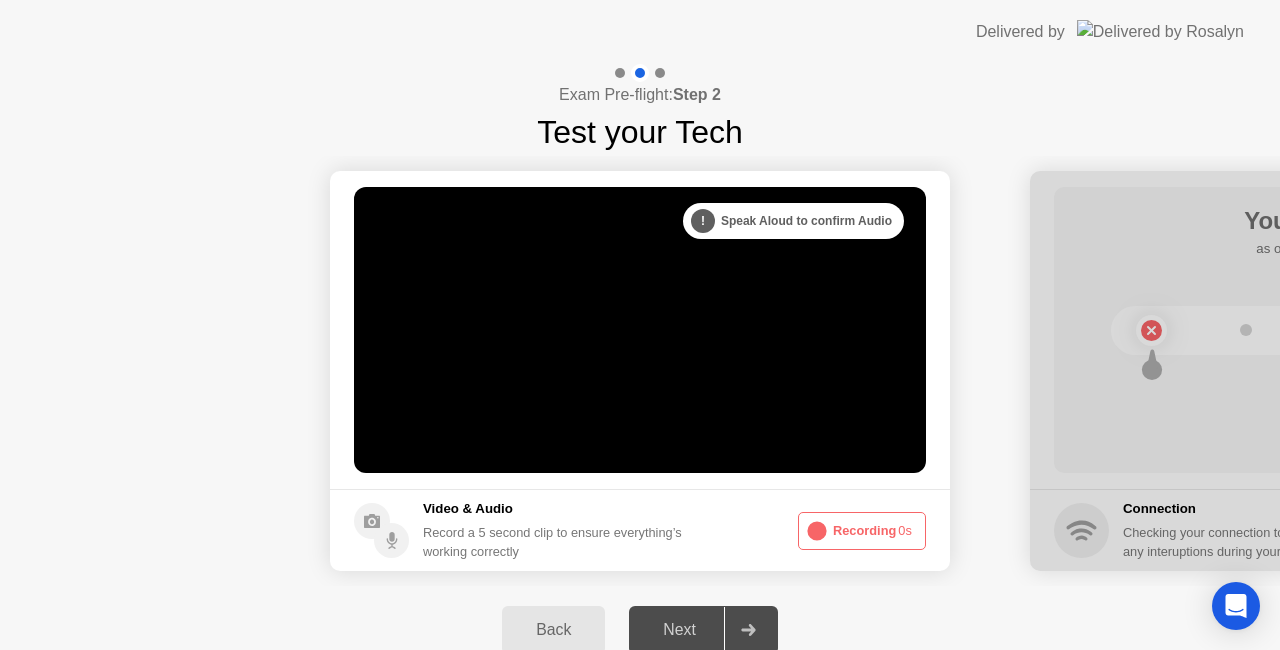 click on "Recording  0s" 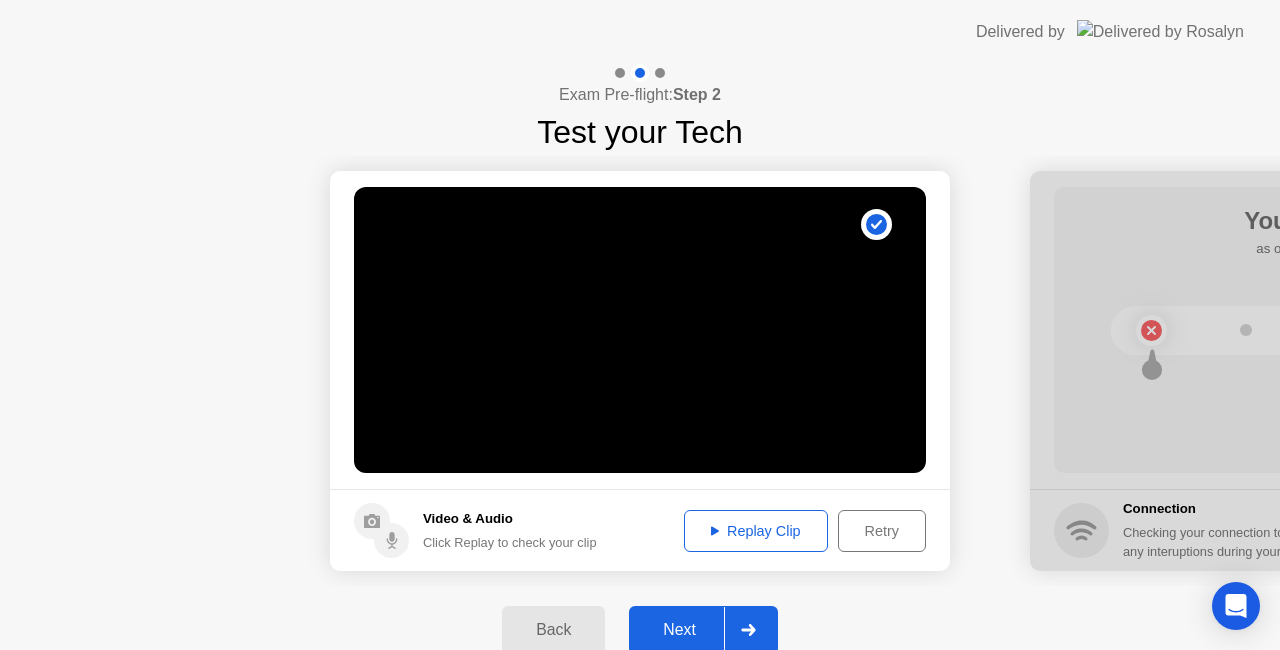 click on "Retry" 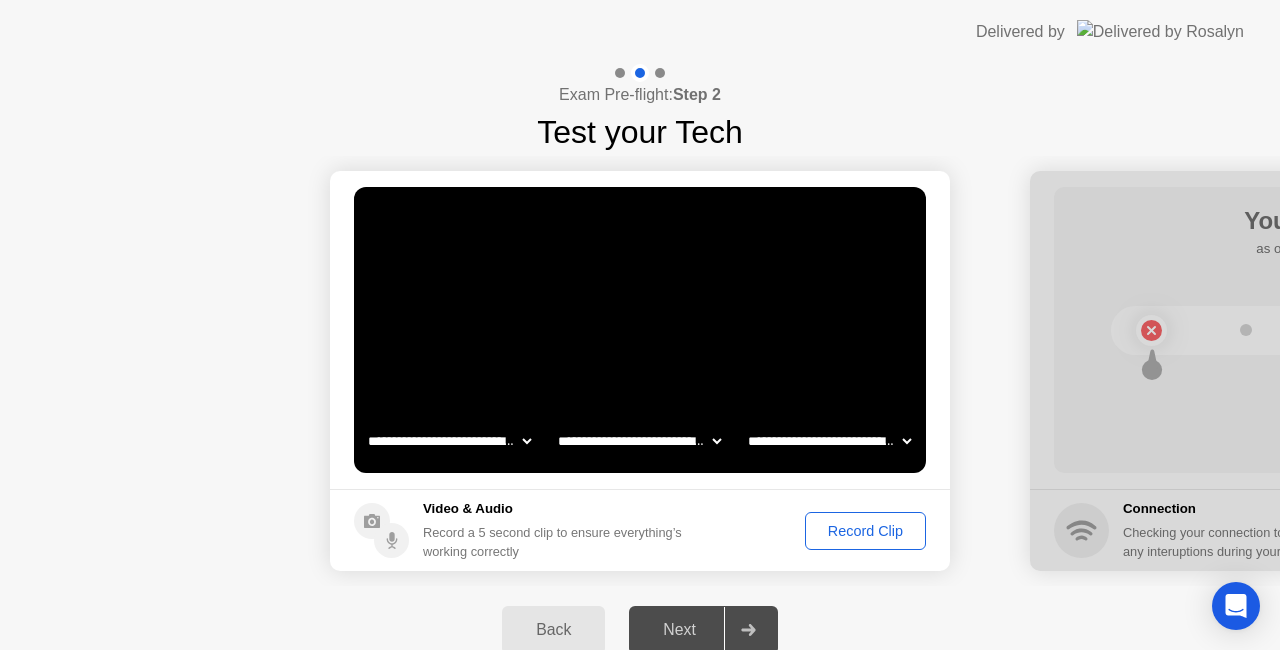 click on "Record Clip" 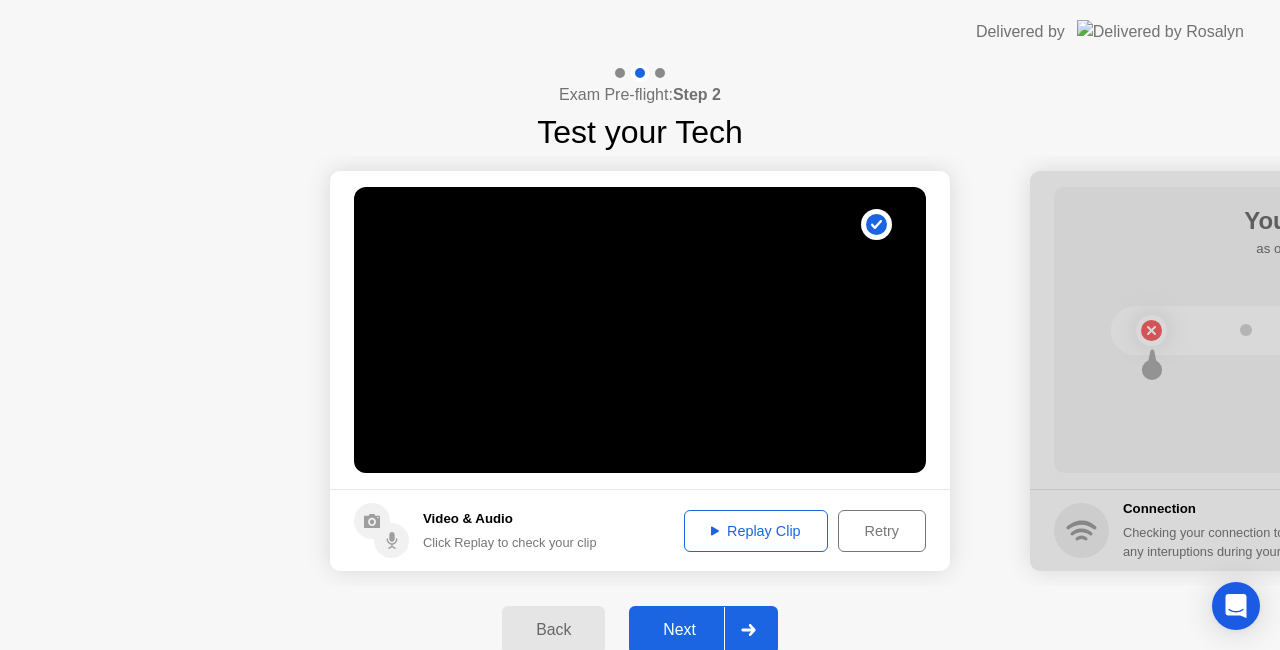 click on "Retry" 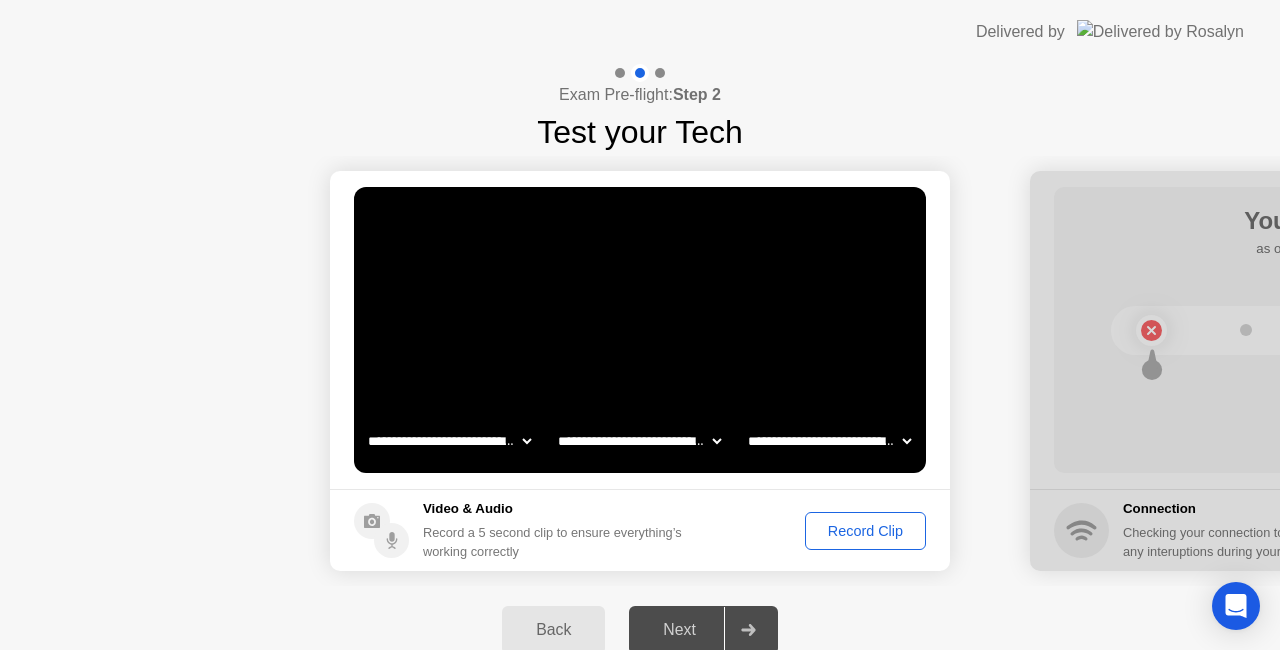 click on "Record Clip" 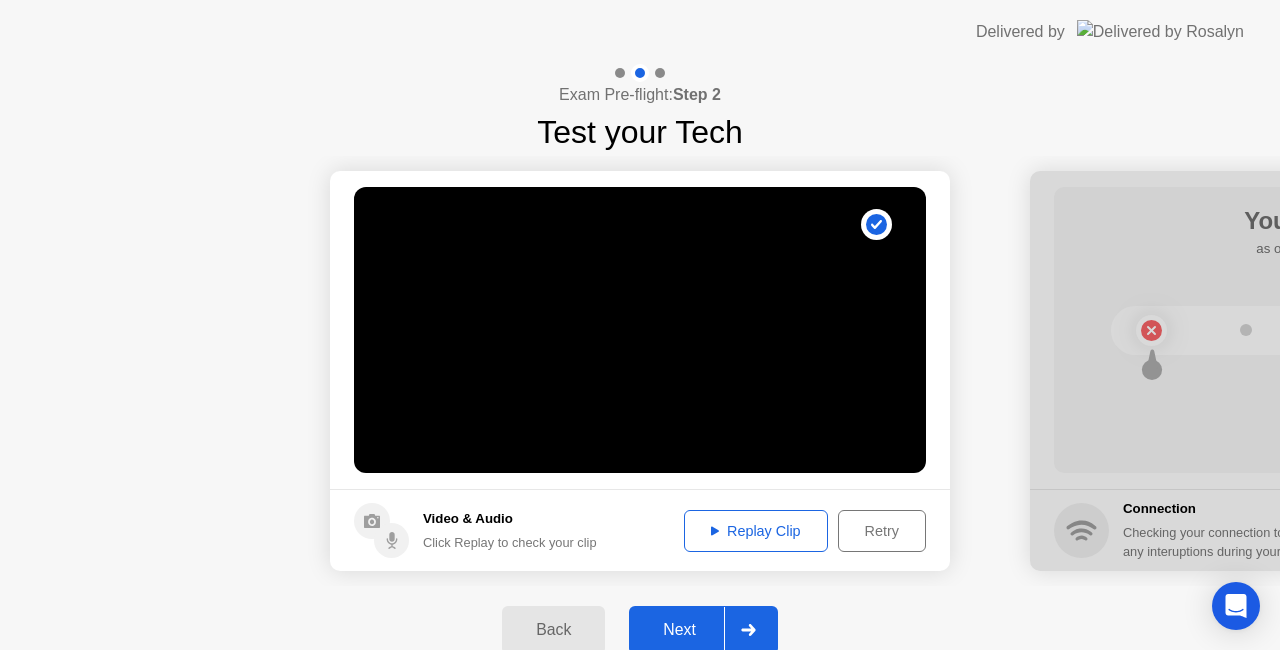 click 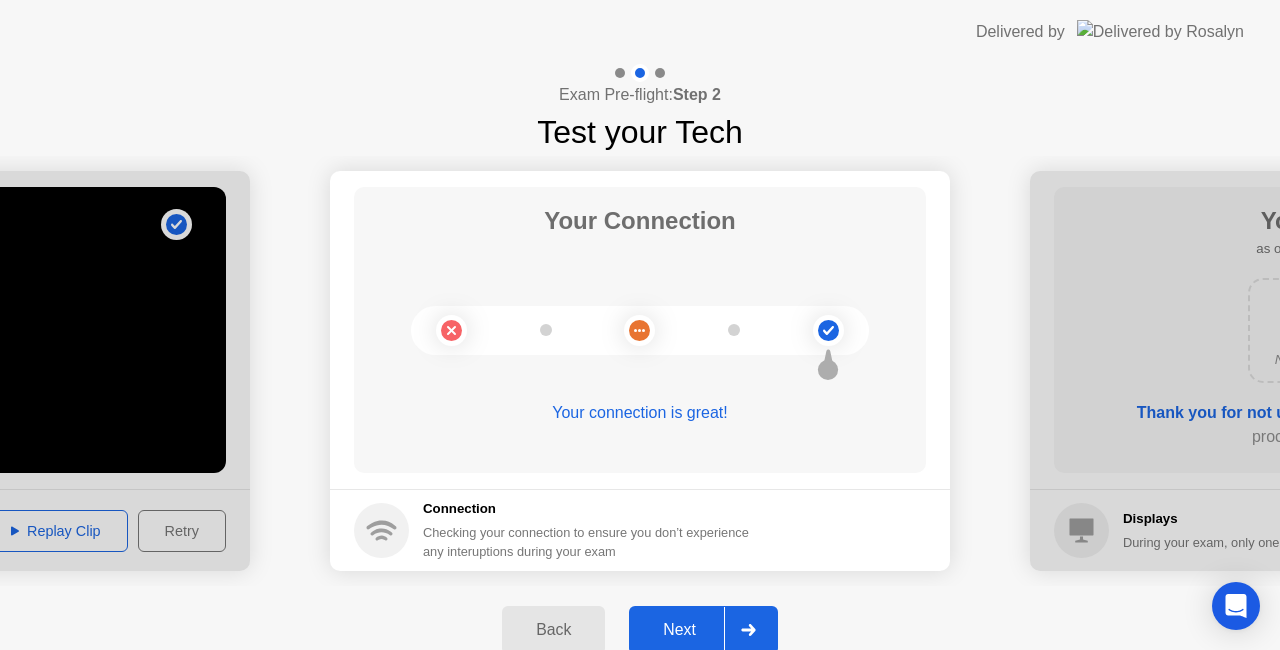 click 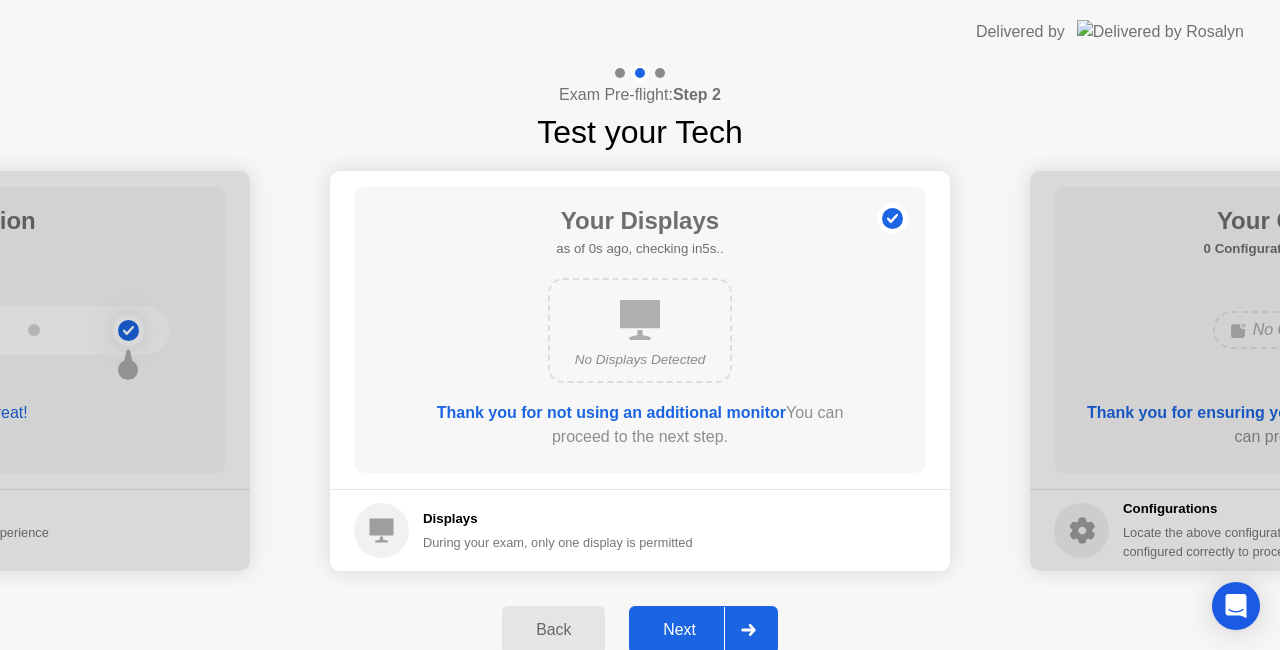 click 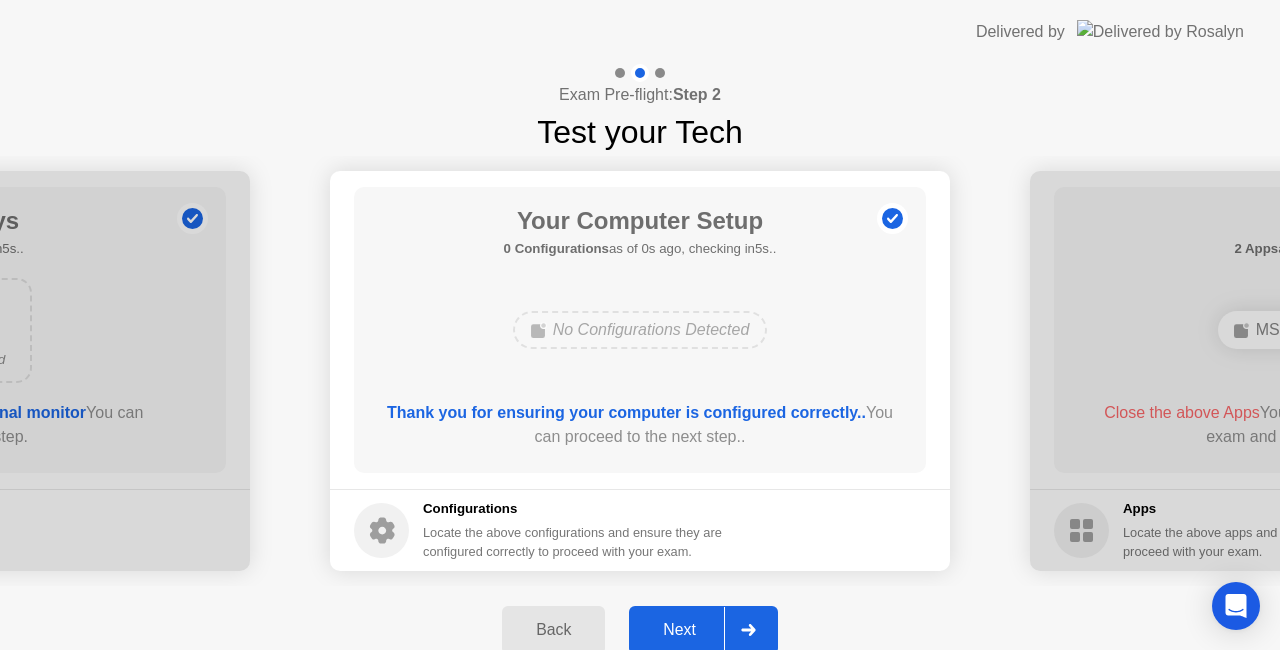 click 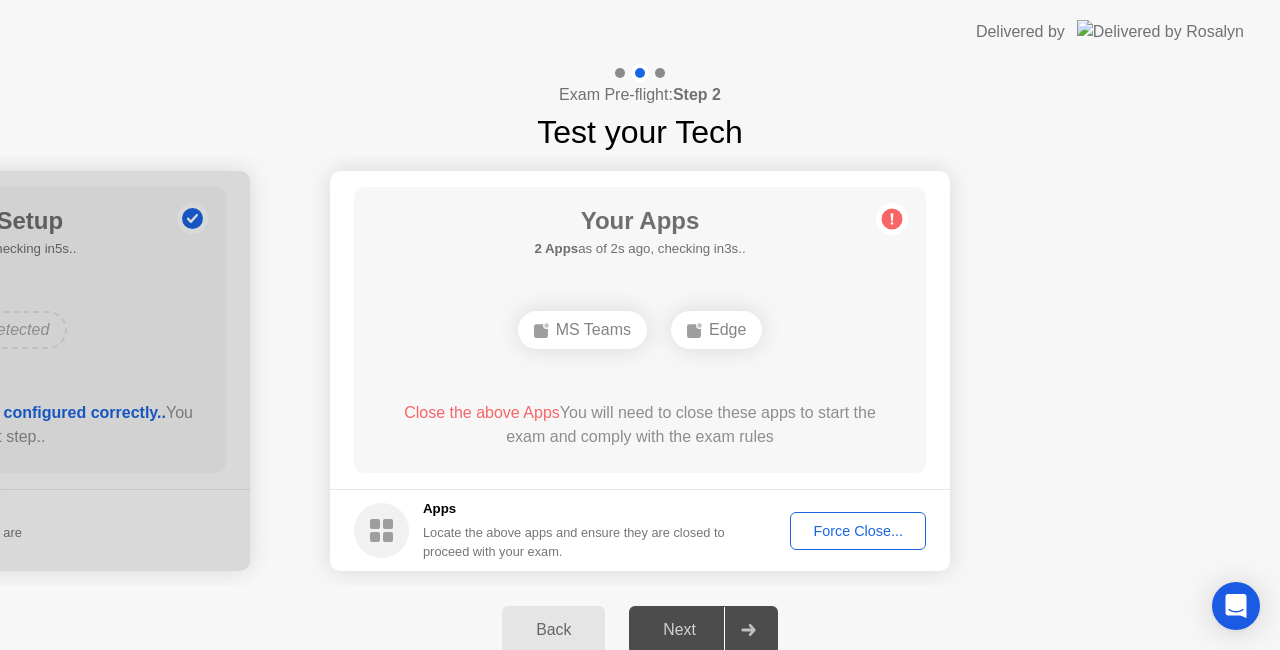 click on "Force Close..." 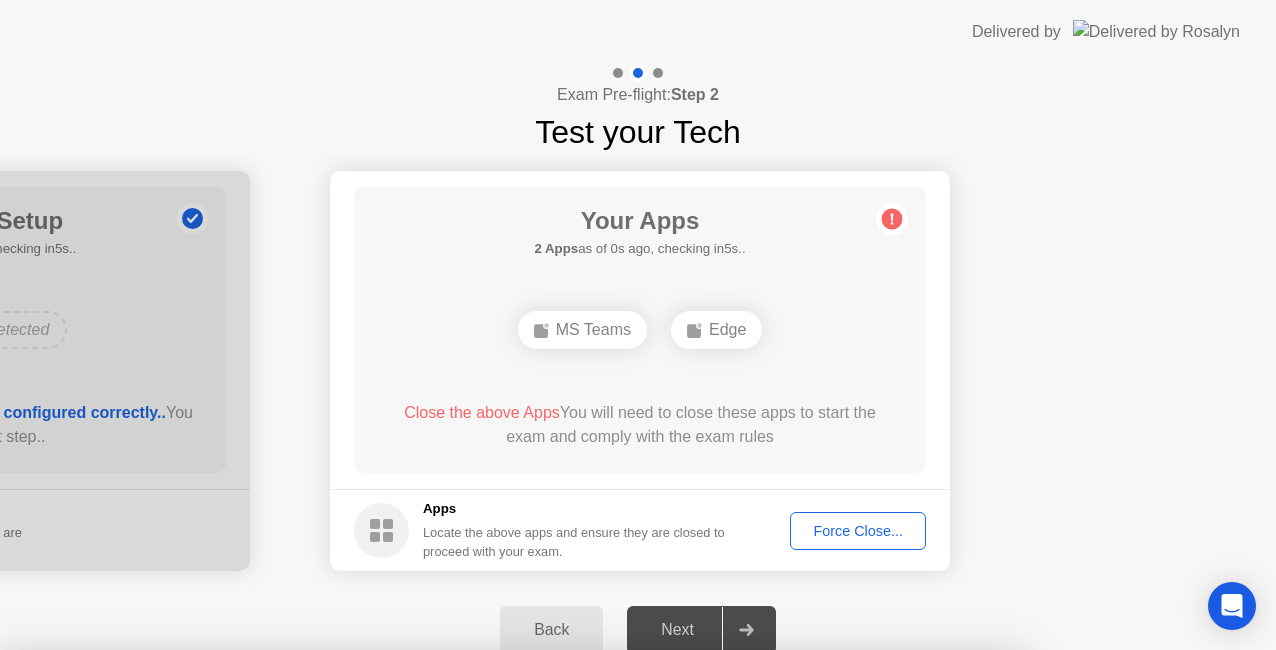 click on "Confirm" at bounding box center [577, 926] 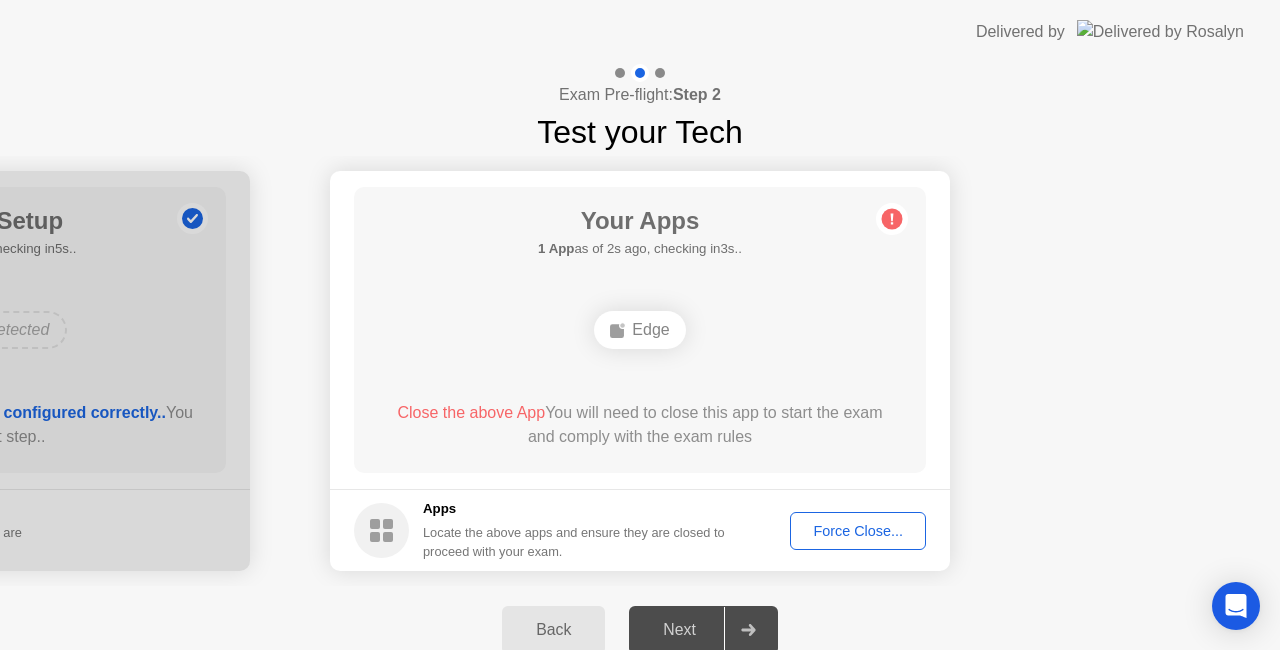 click 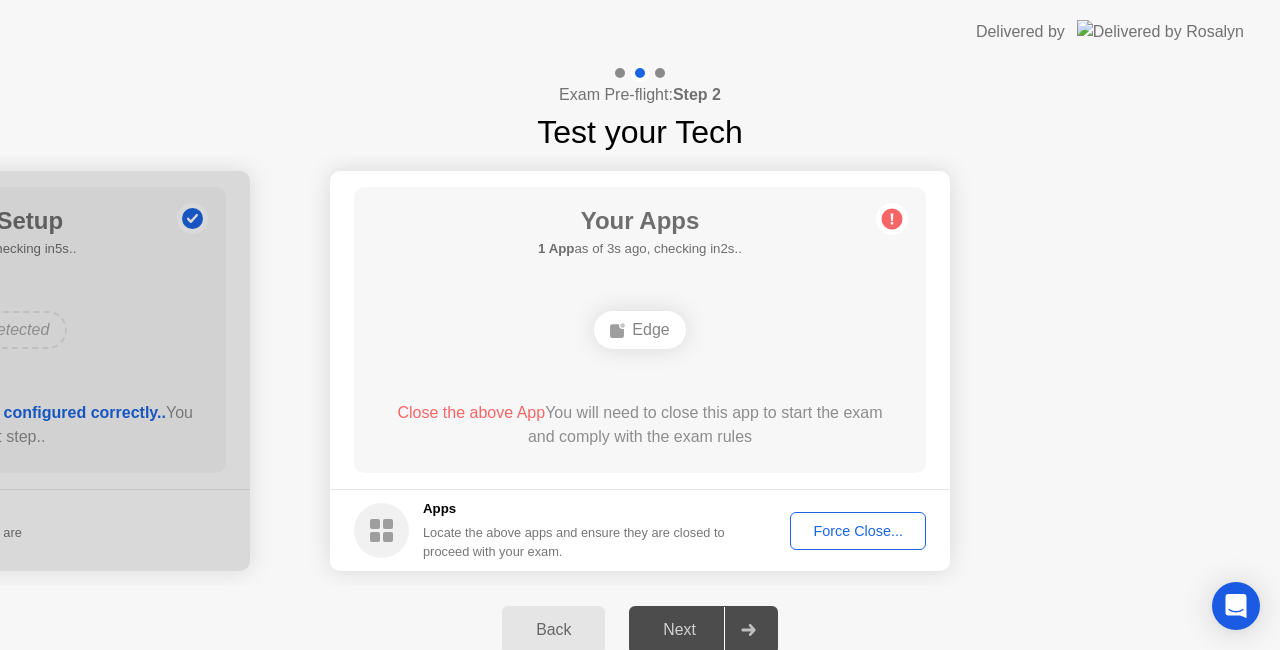 click 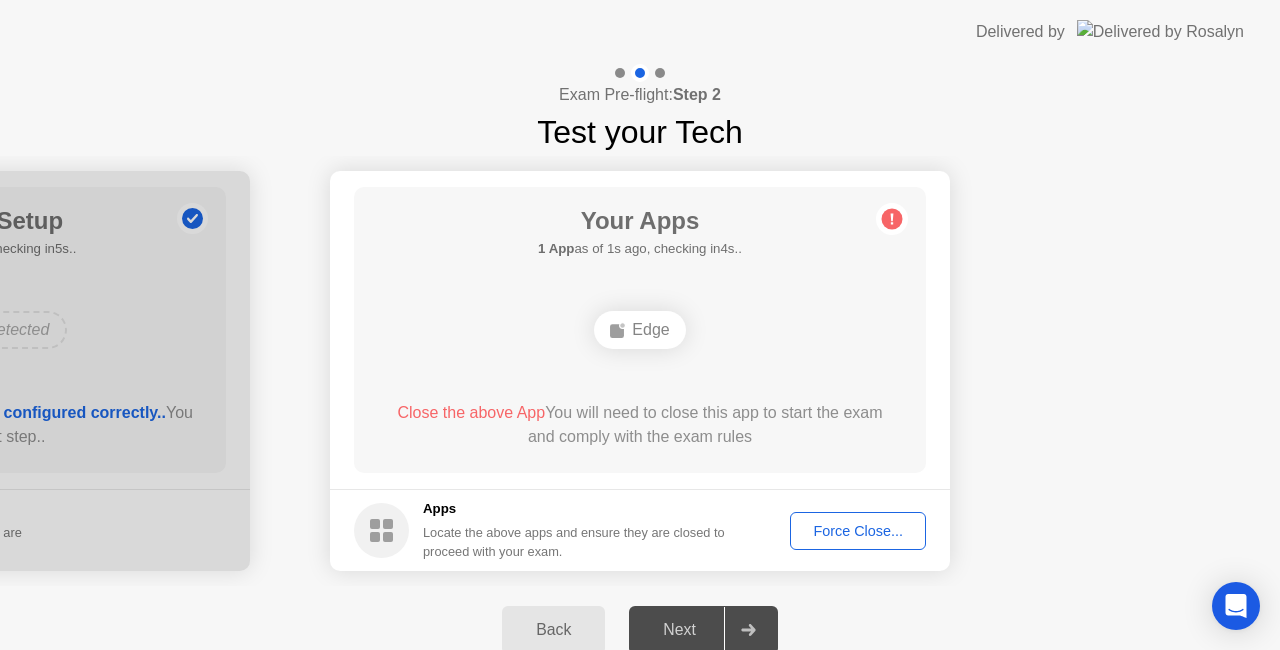 click on "Force Close..." 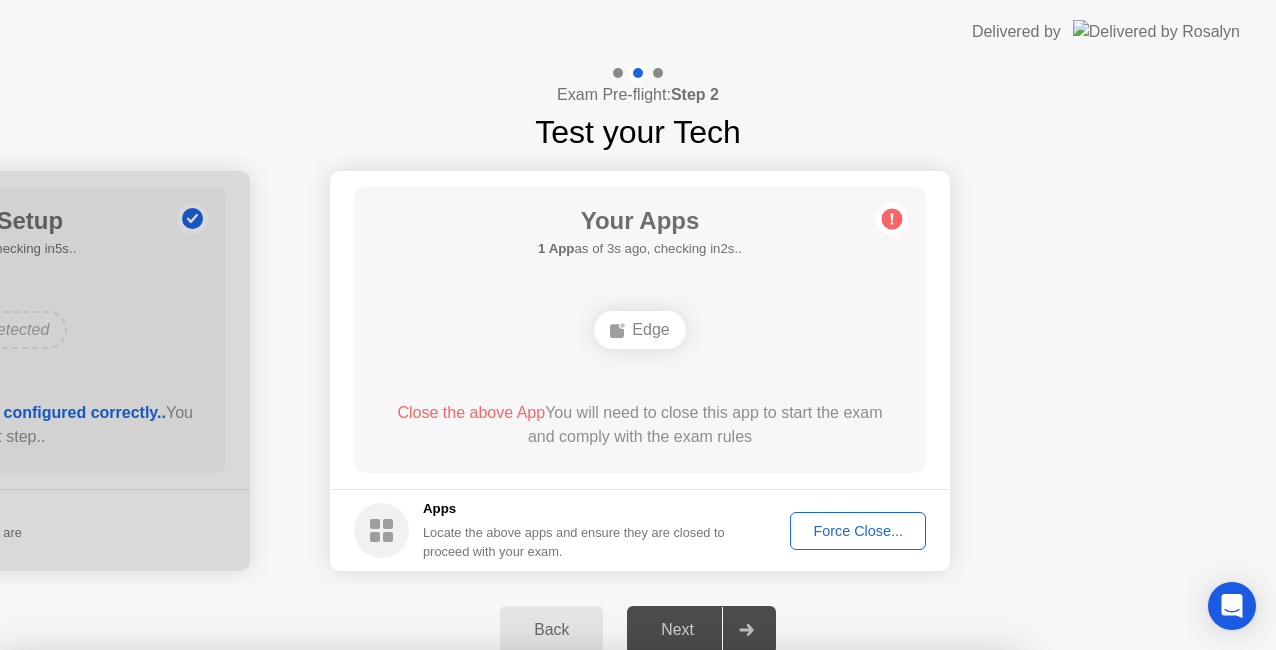 click on "Edge" at bounding box center [510, 859] 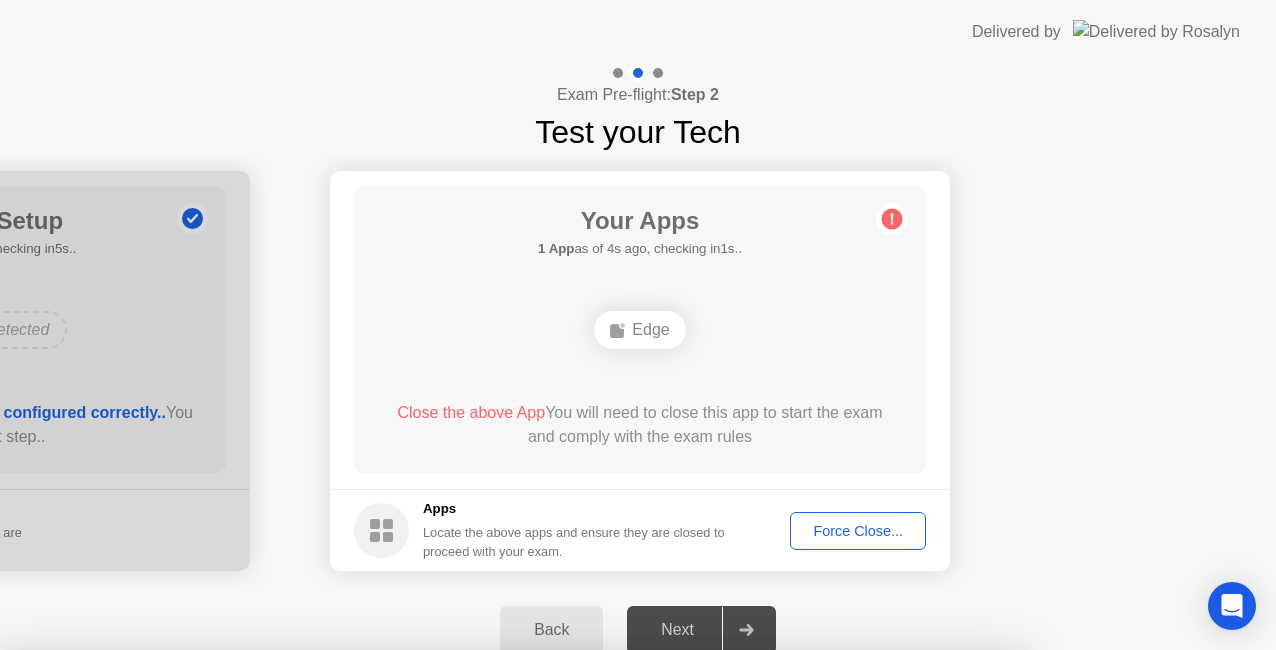 click on "Confirm" at bounding box center [577, 926] 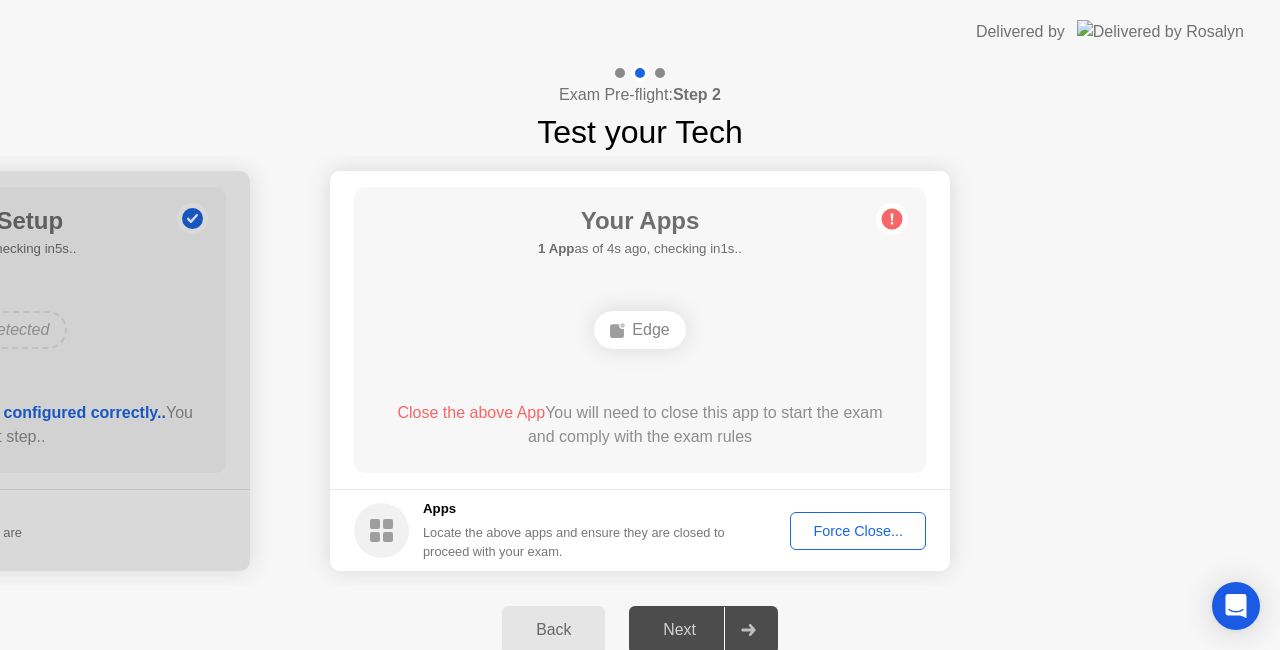 click on "Force Close..." 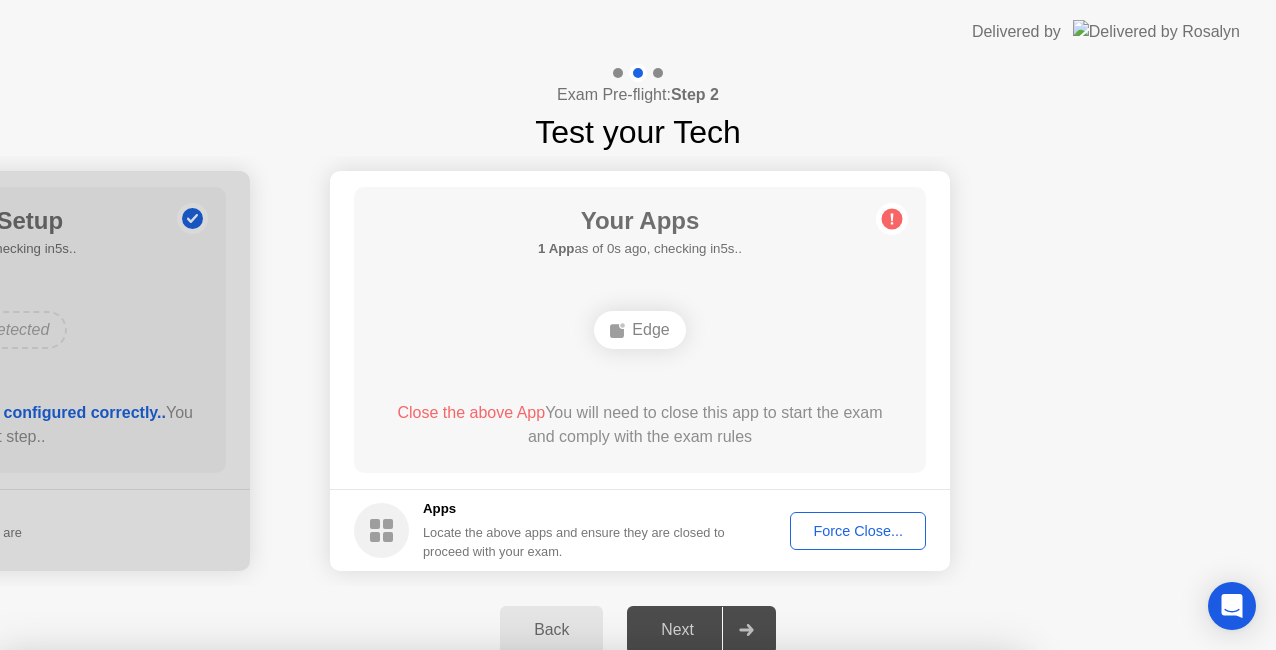 click on "Cancel" at bounding box center [440, 926] 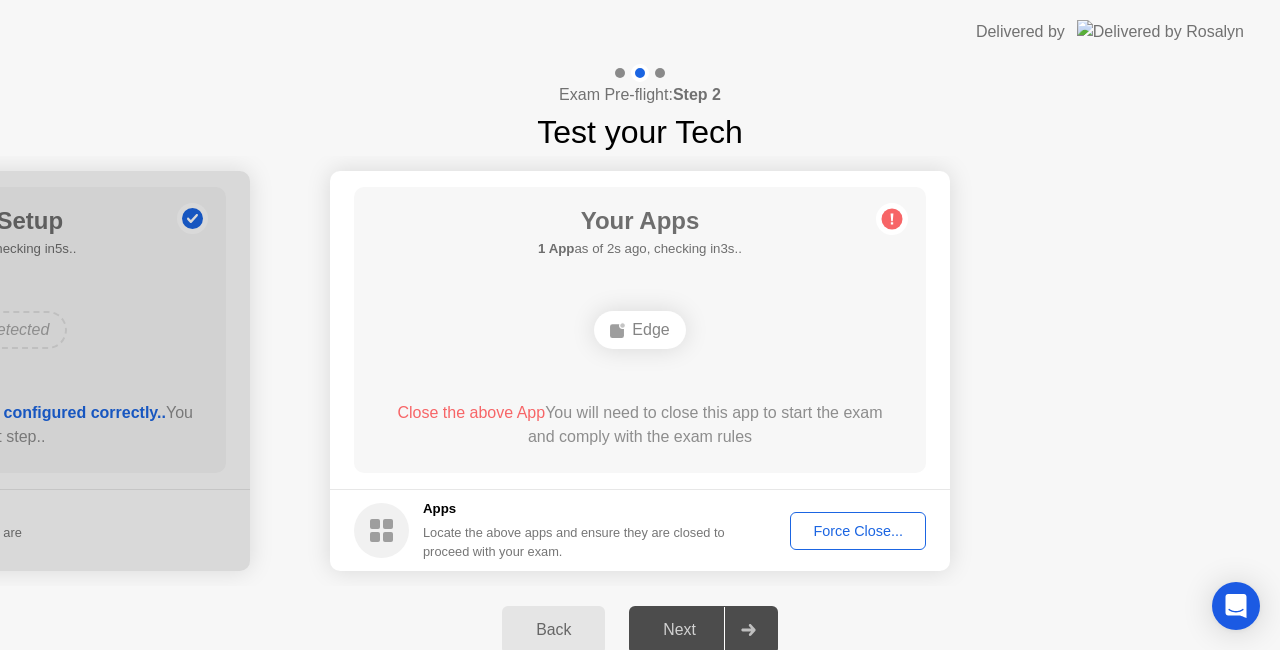 click on "Force Close..." 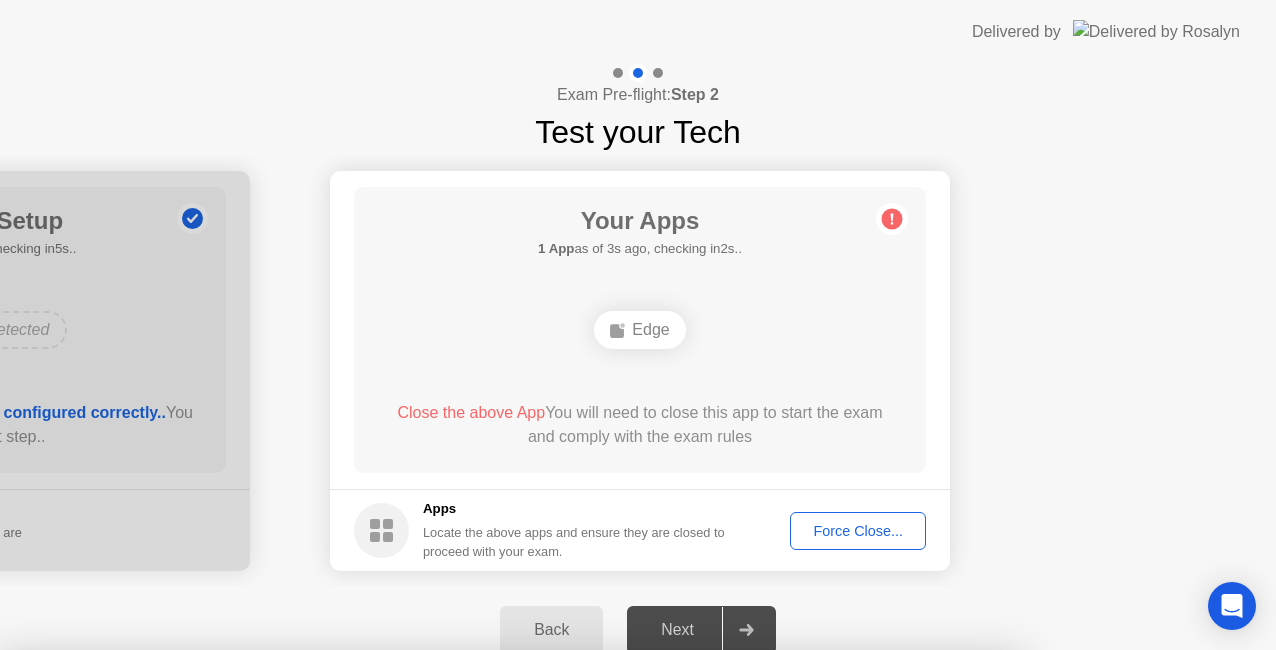 click on "Confirm" at bounding box center [577, 926] 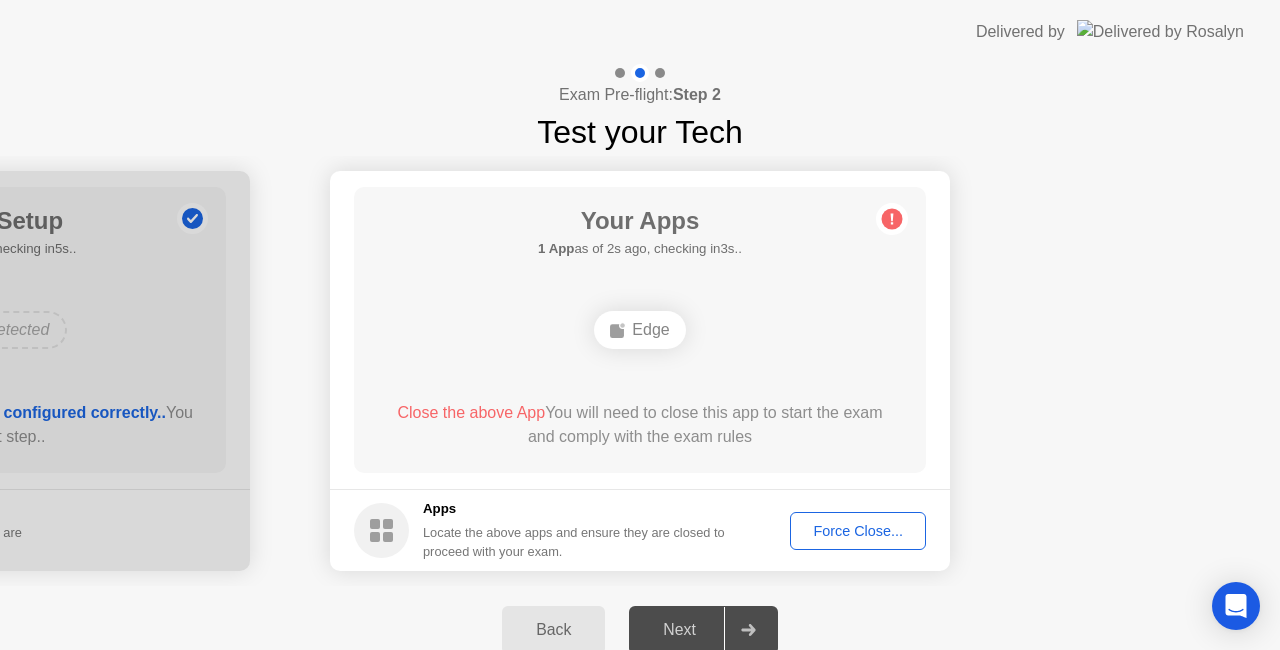 click on "Force Close..." 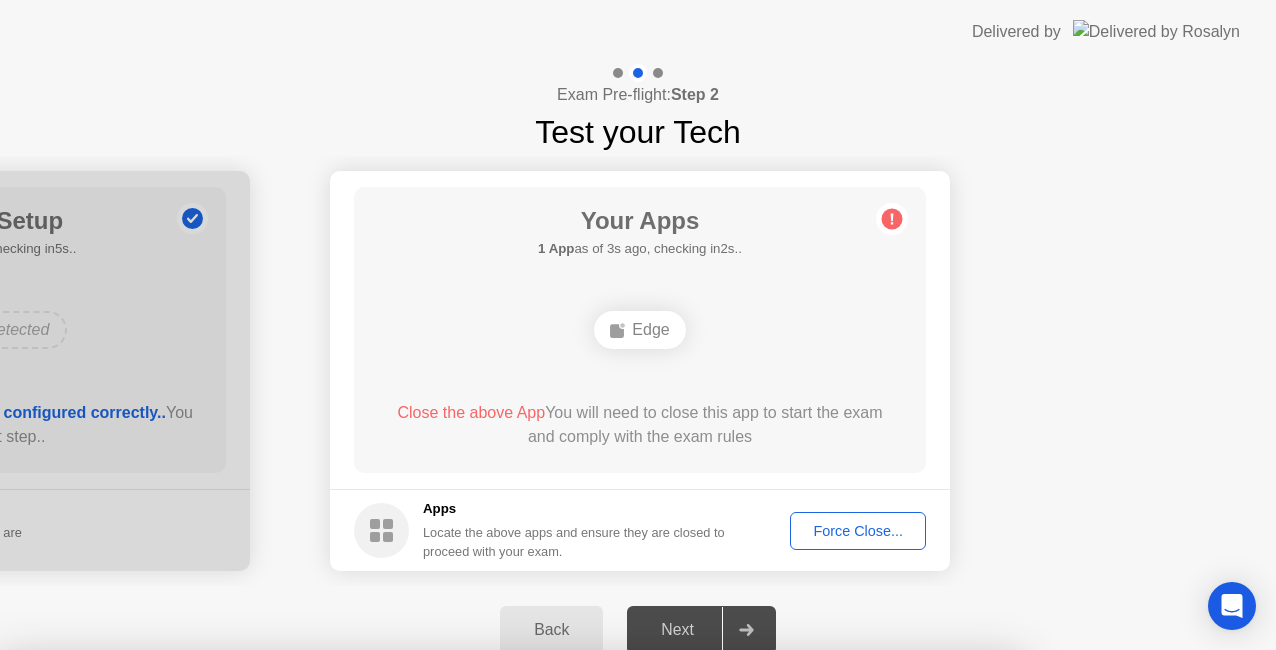 click on "Confirm" at bounding box center (577, 926) 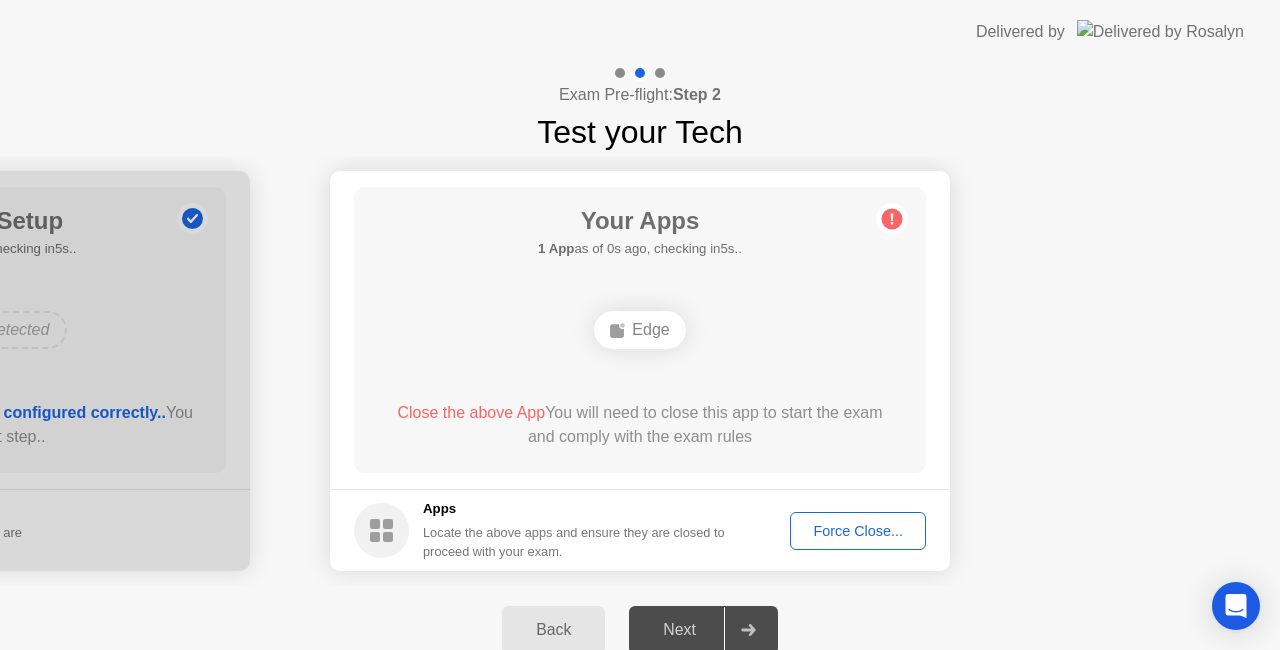 click on "Apps" 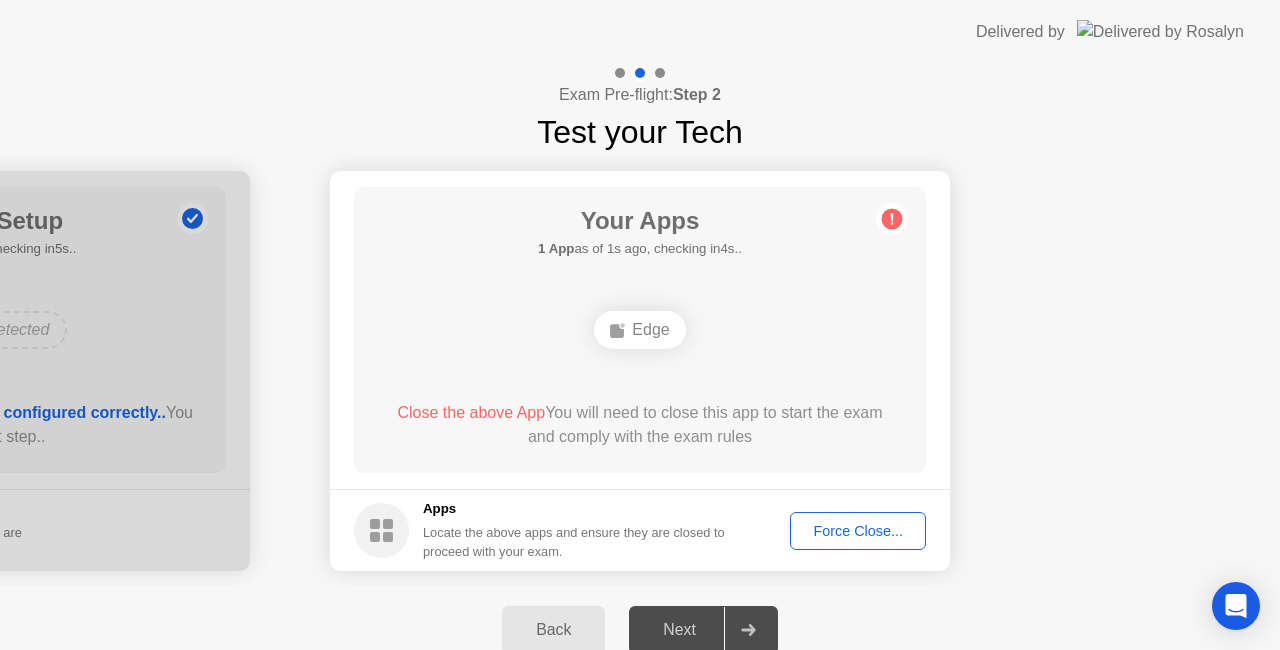 click 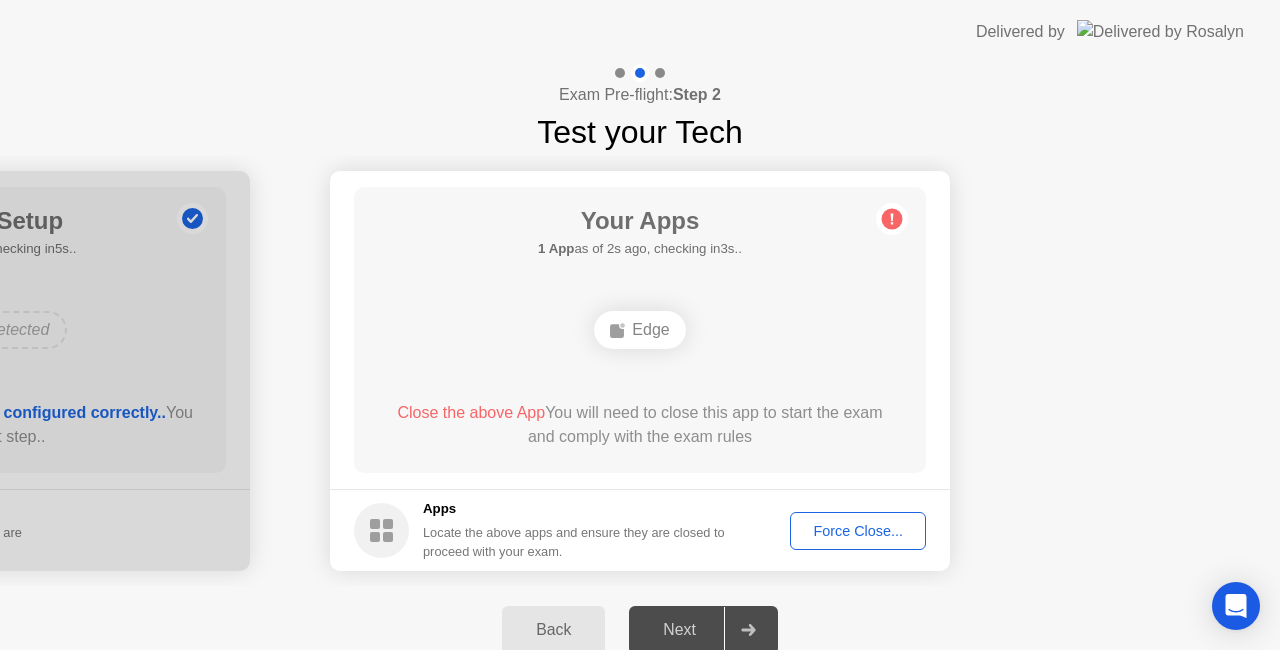 click 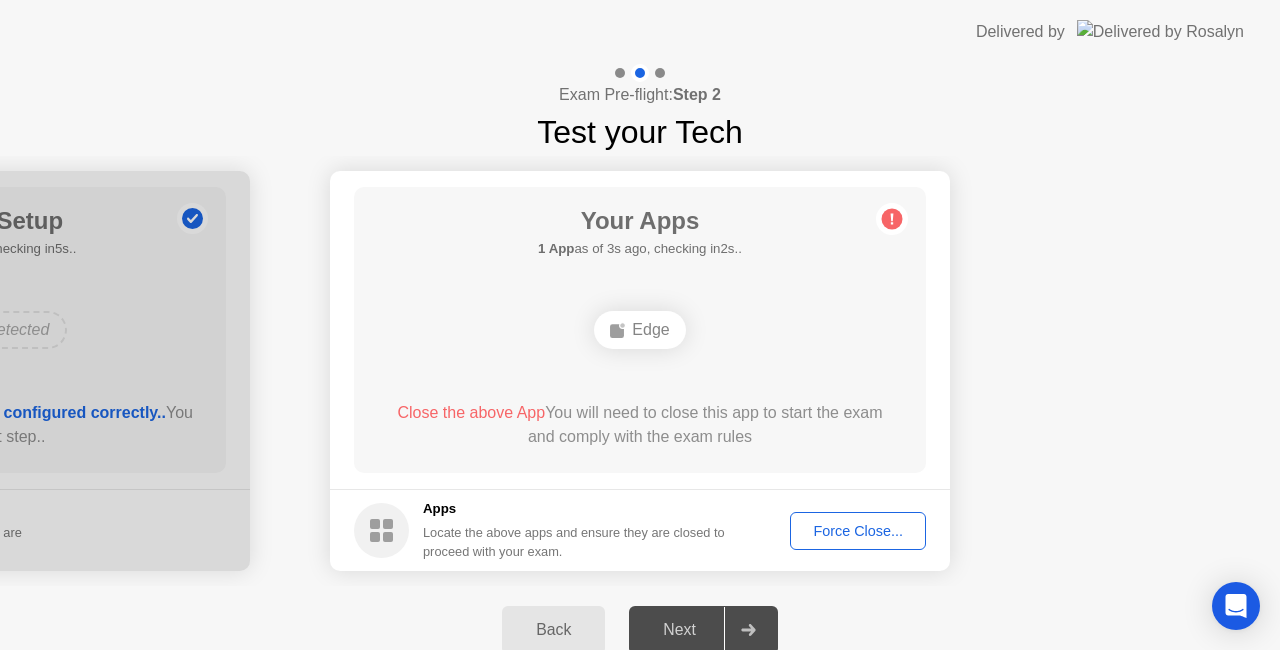 click 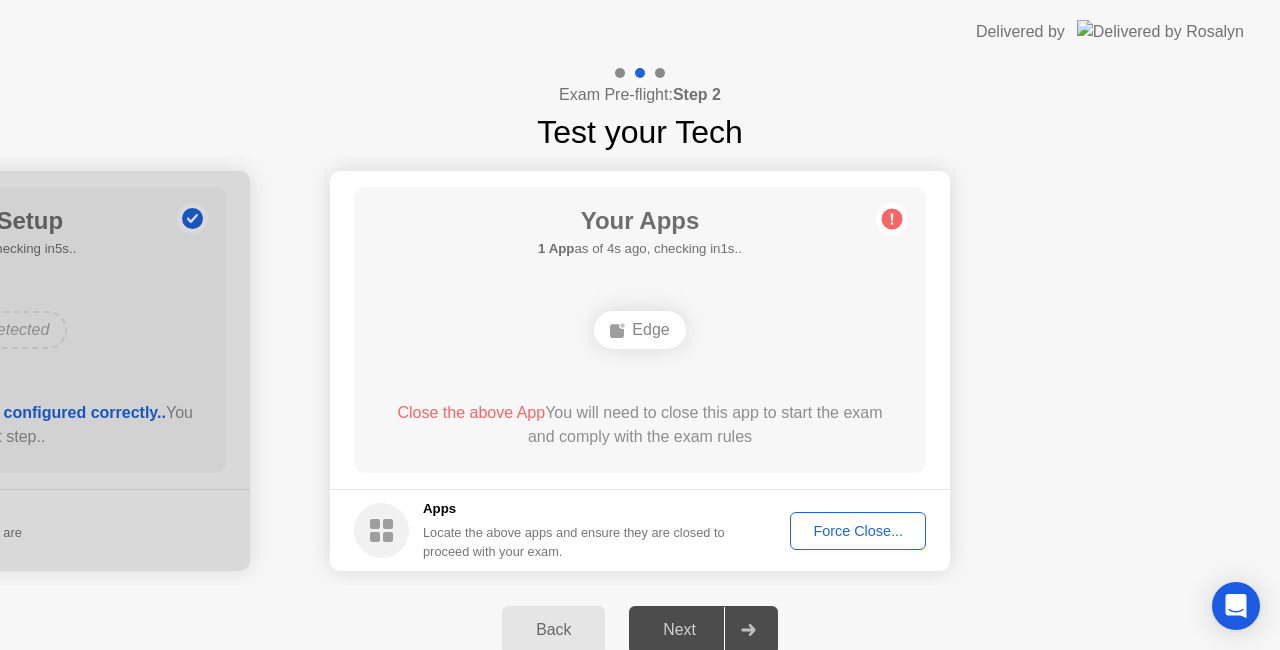 click 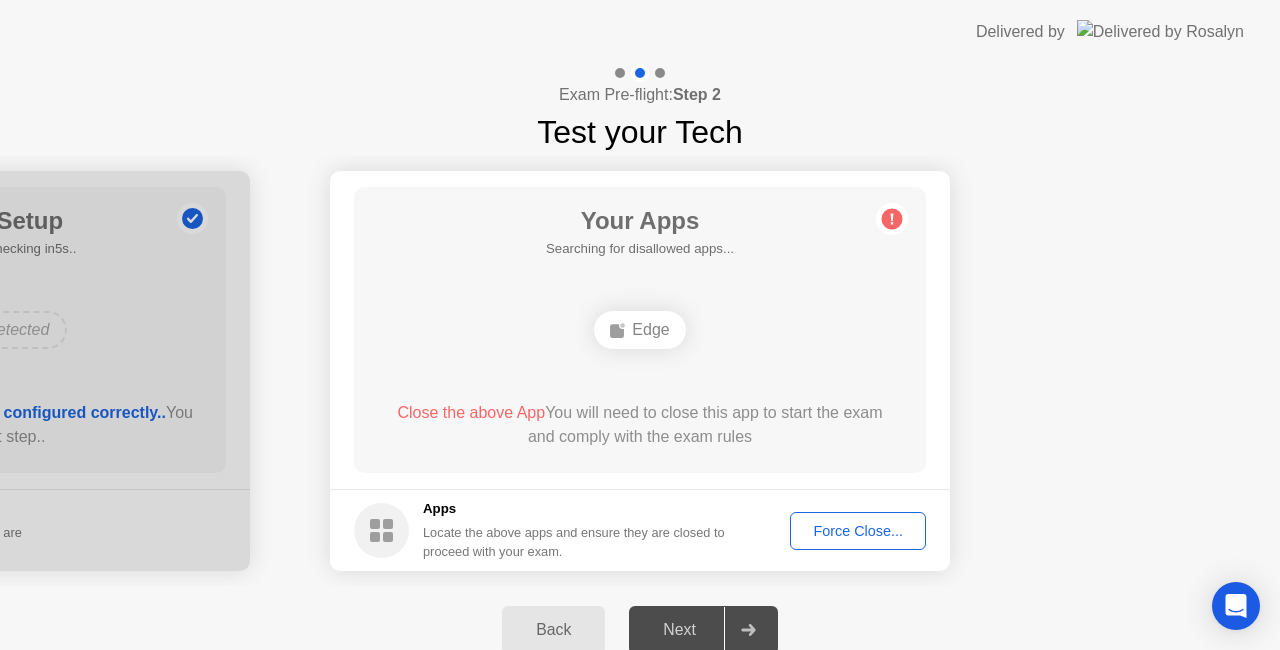 click 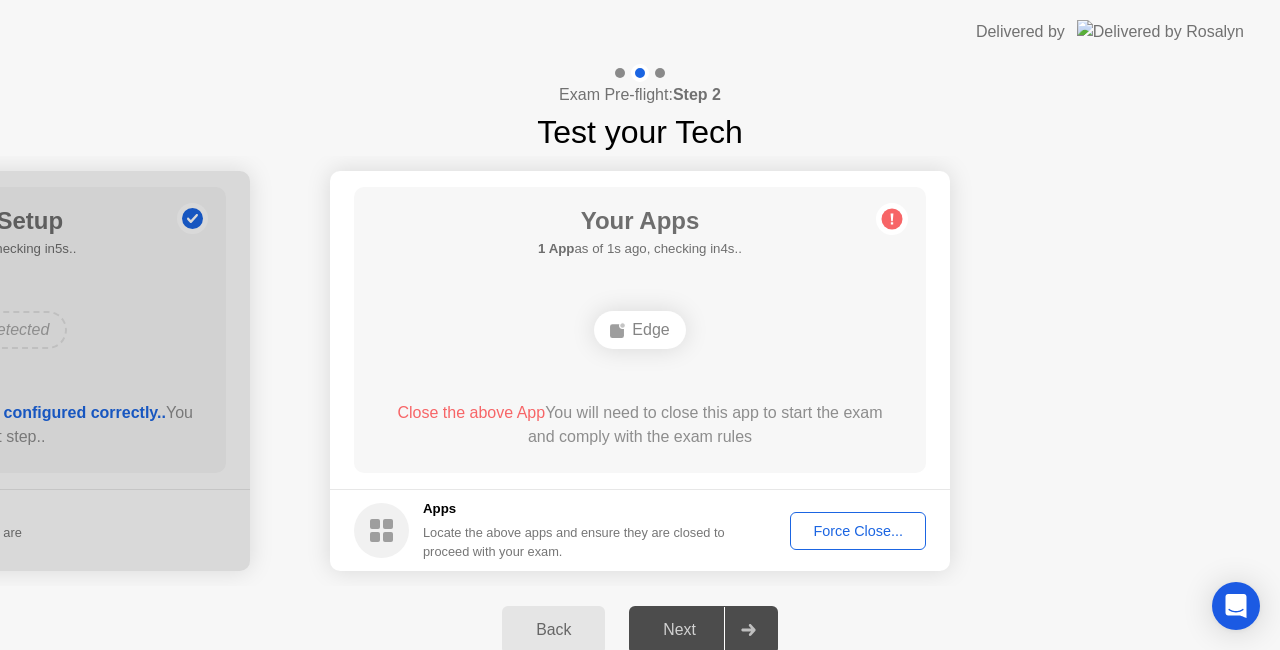 click on "Edge" 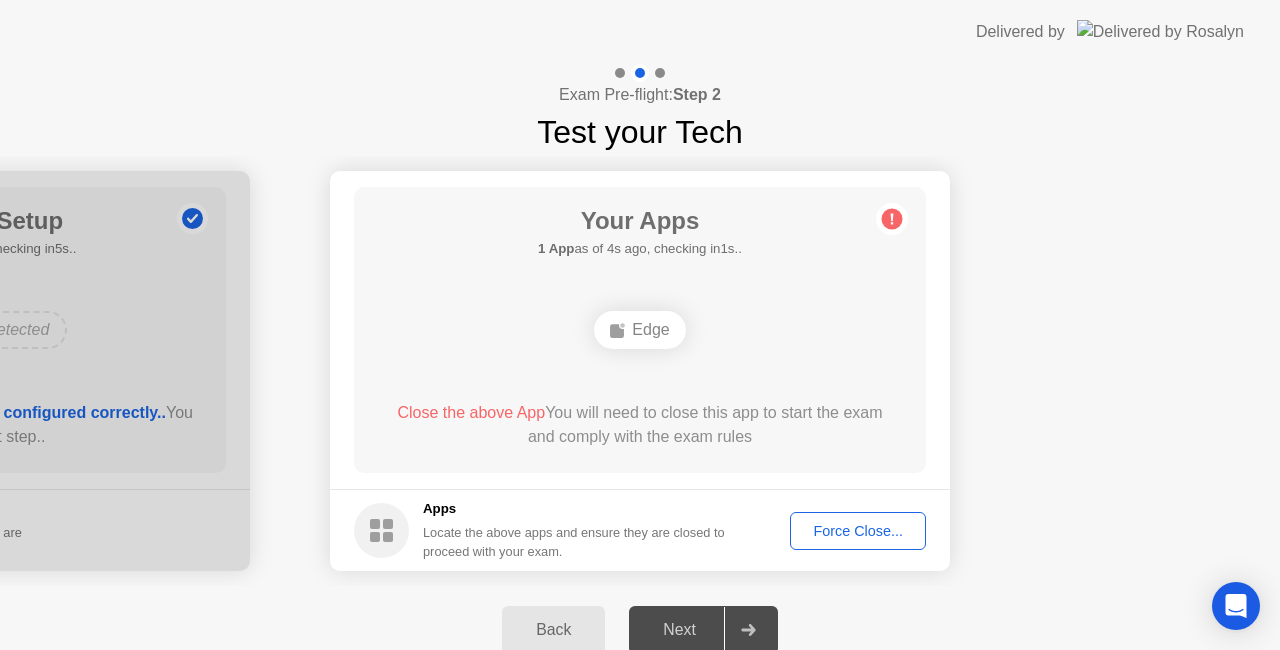 click 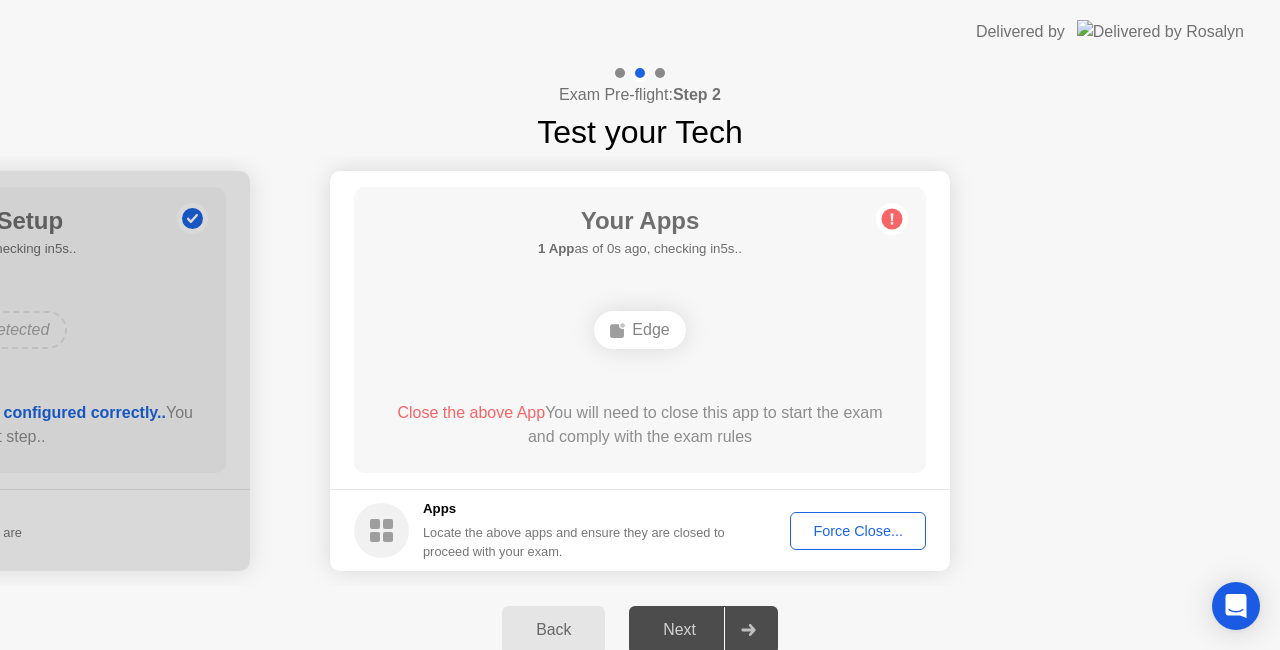 click 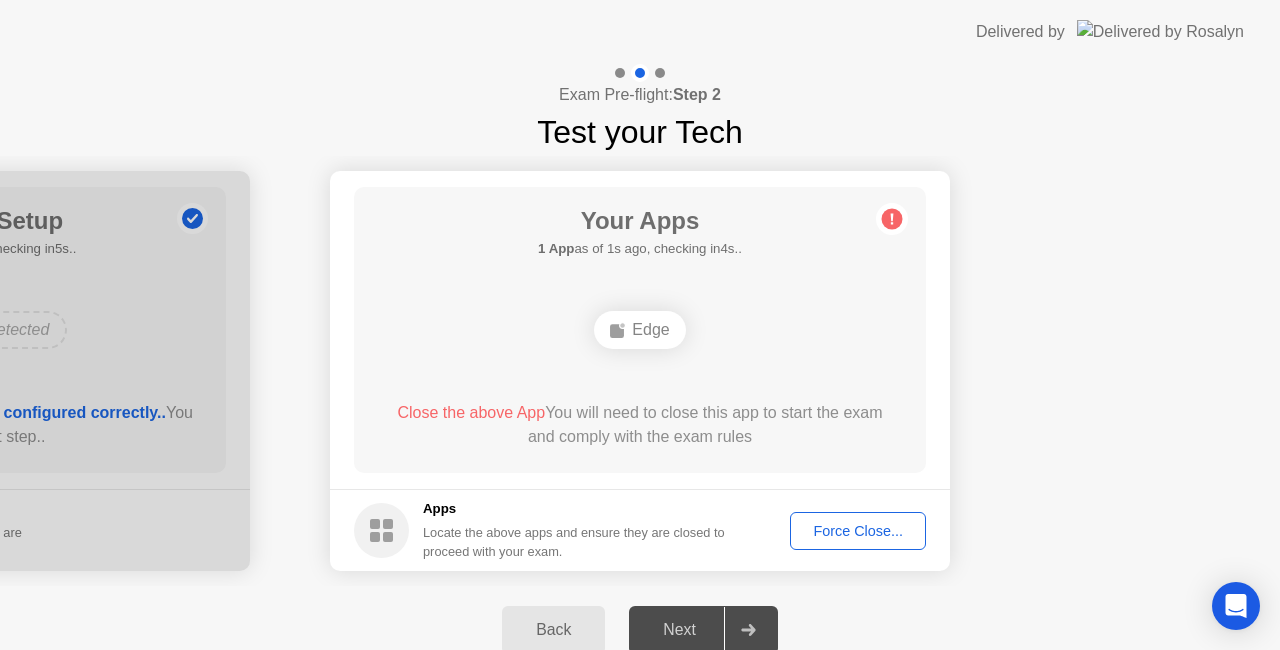 click on "Edge" 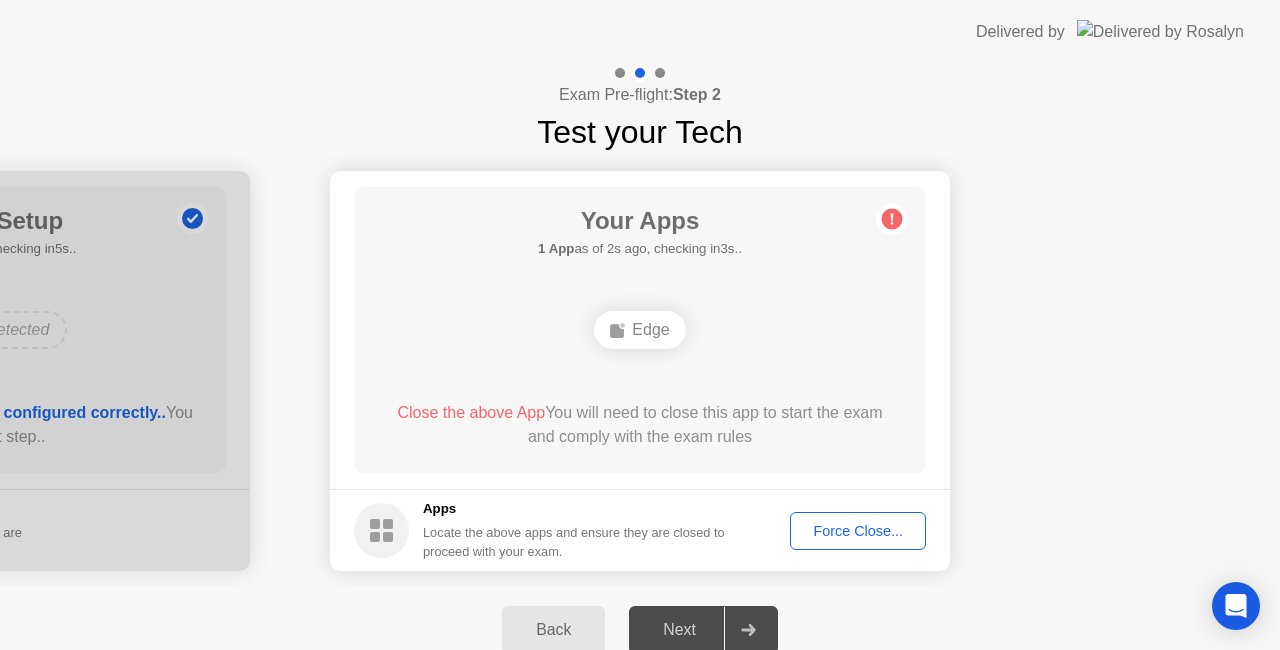 click on "Force Close..." 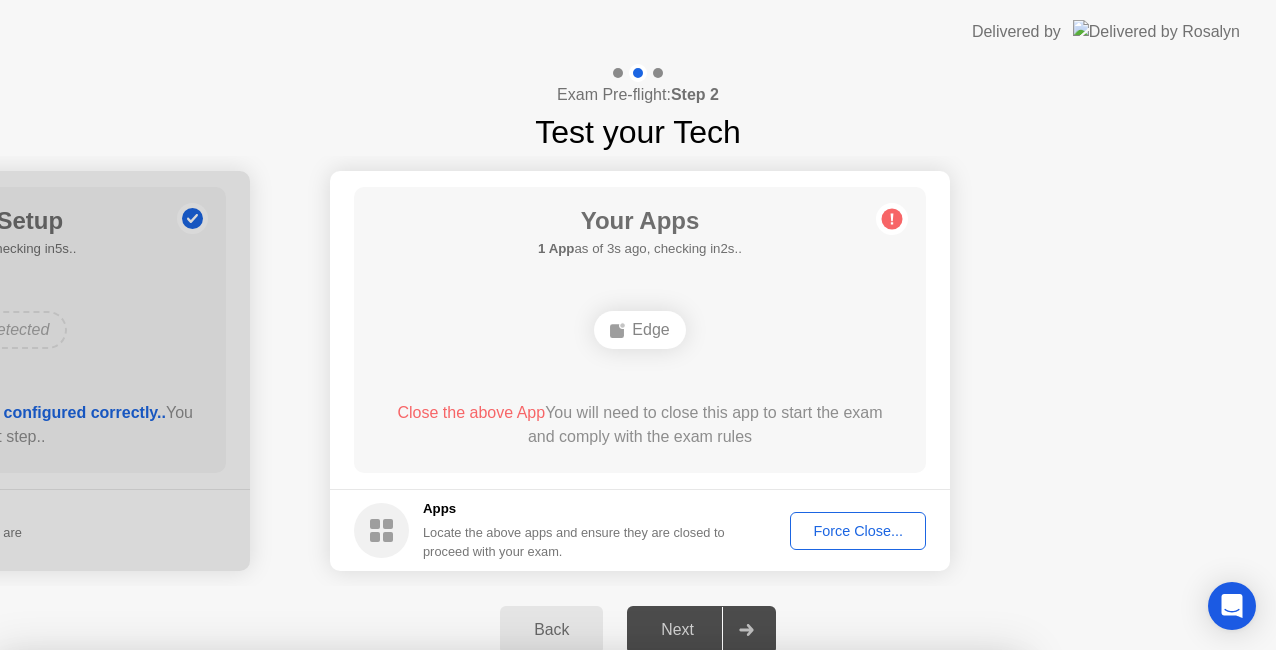 click on "Confirm" at bounding box center (577, 926) 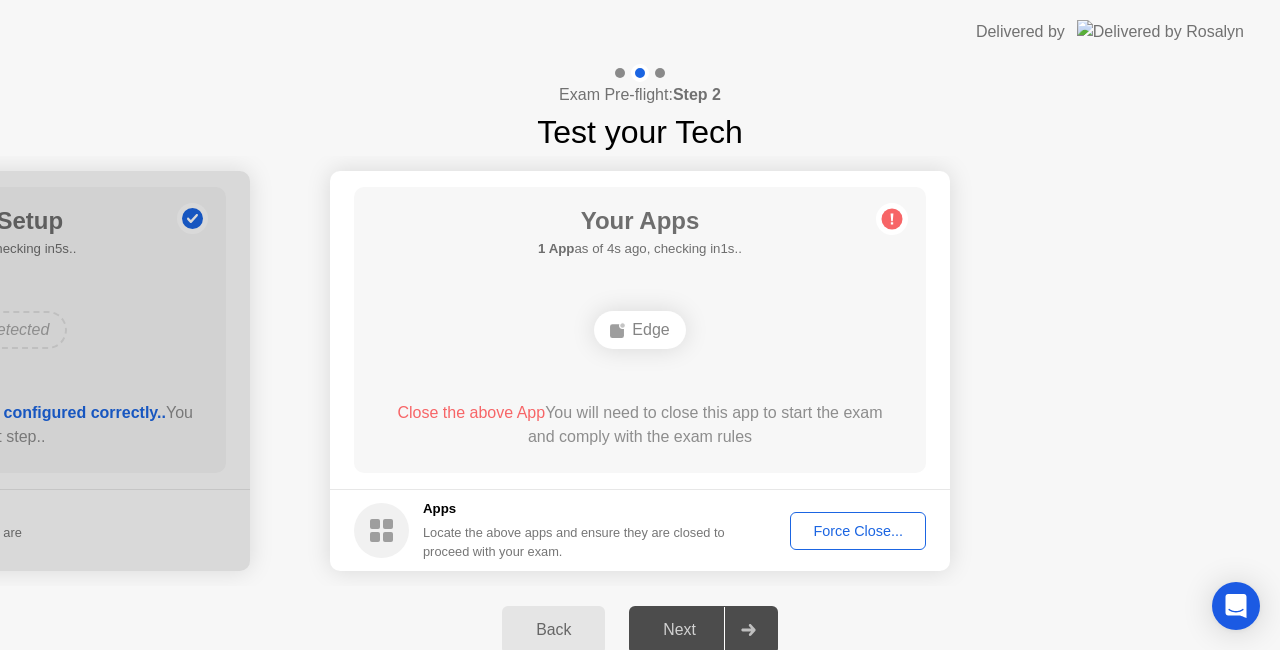 click on "Force Close..." 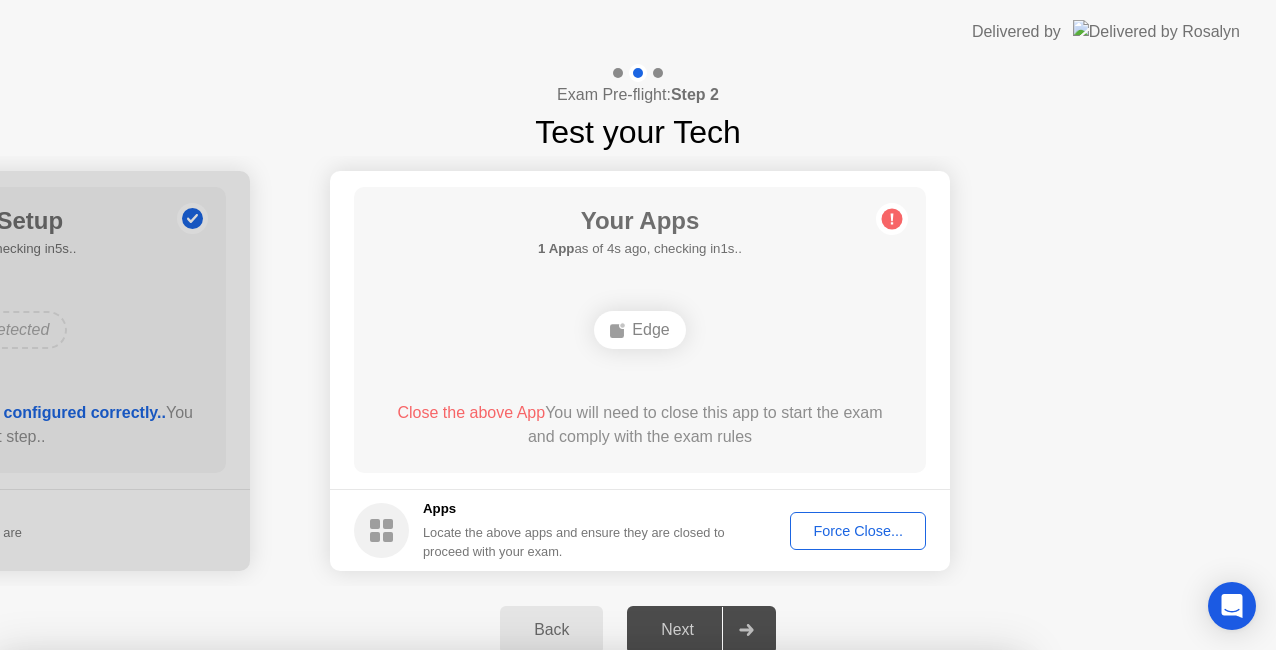 click on "Confirm" at bounding box center (577, 926) 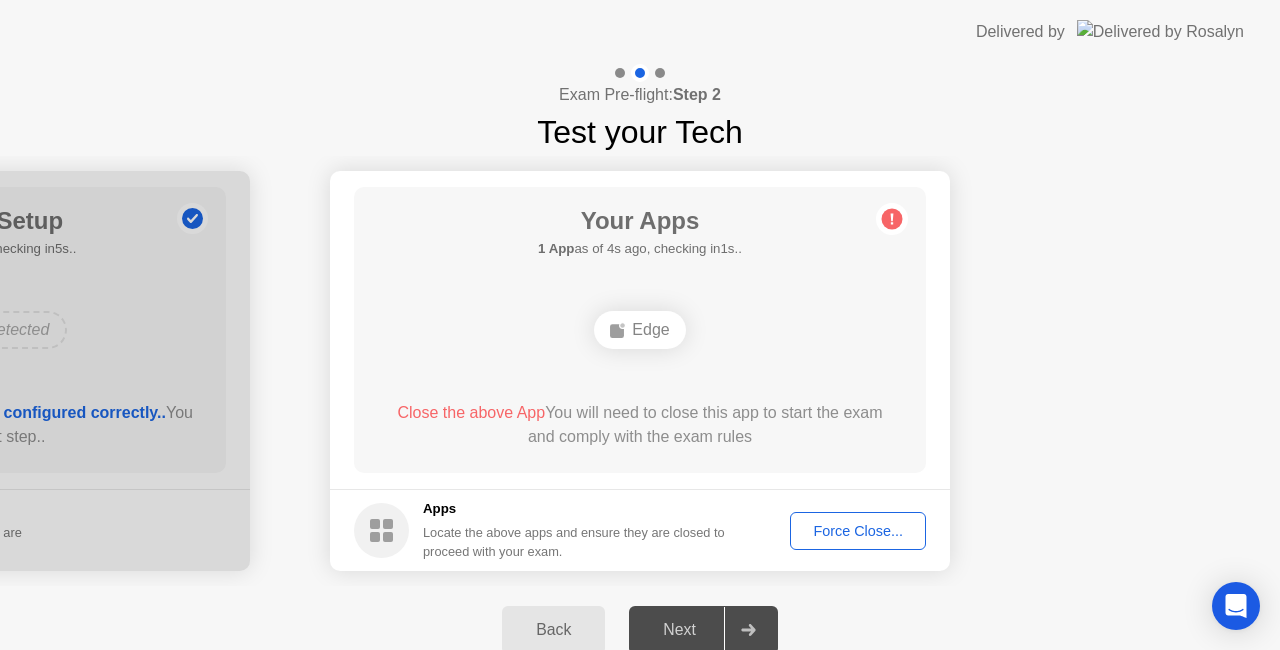 click on "Close the above App  You will need to close this app to start the exam and comply with the exam rules" 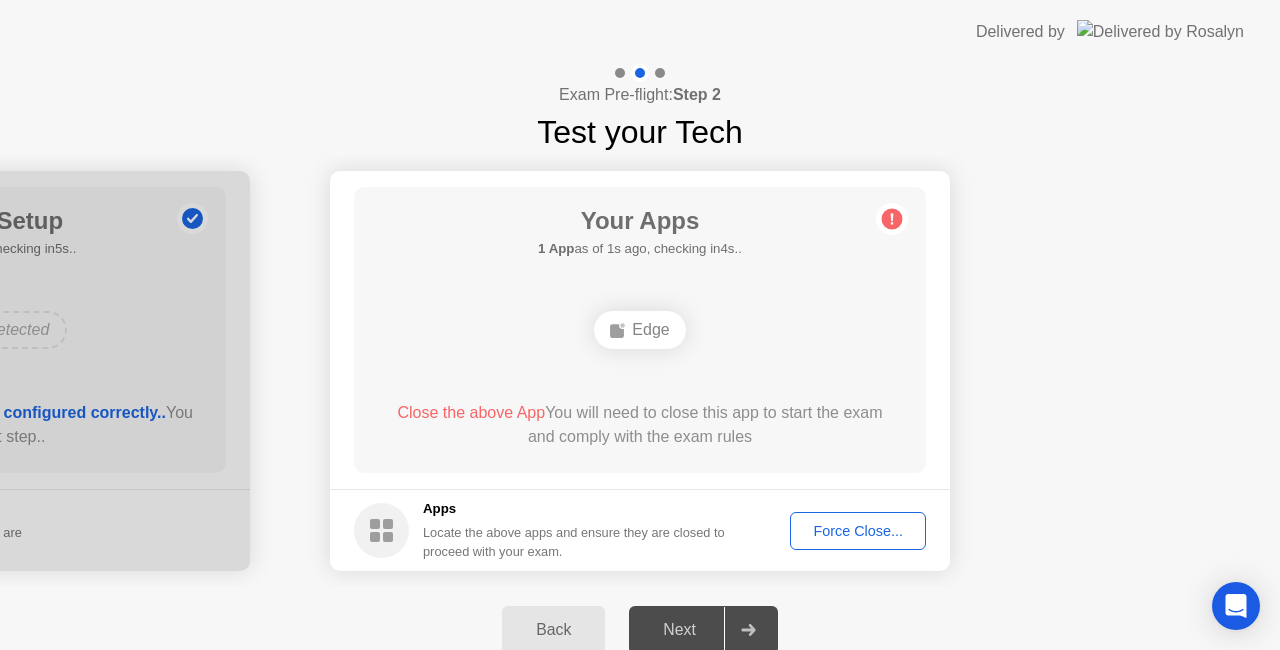 click on "Force Close..." 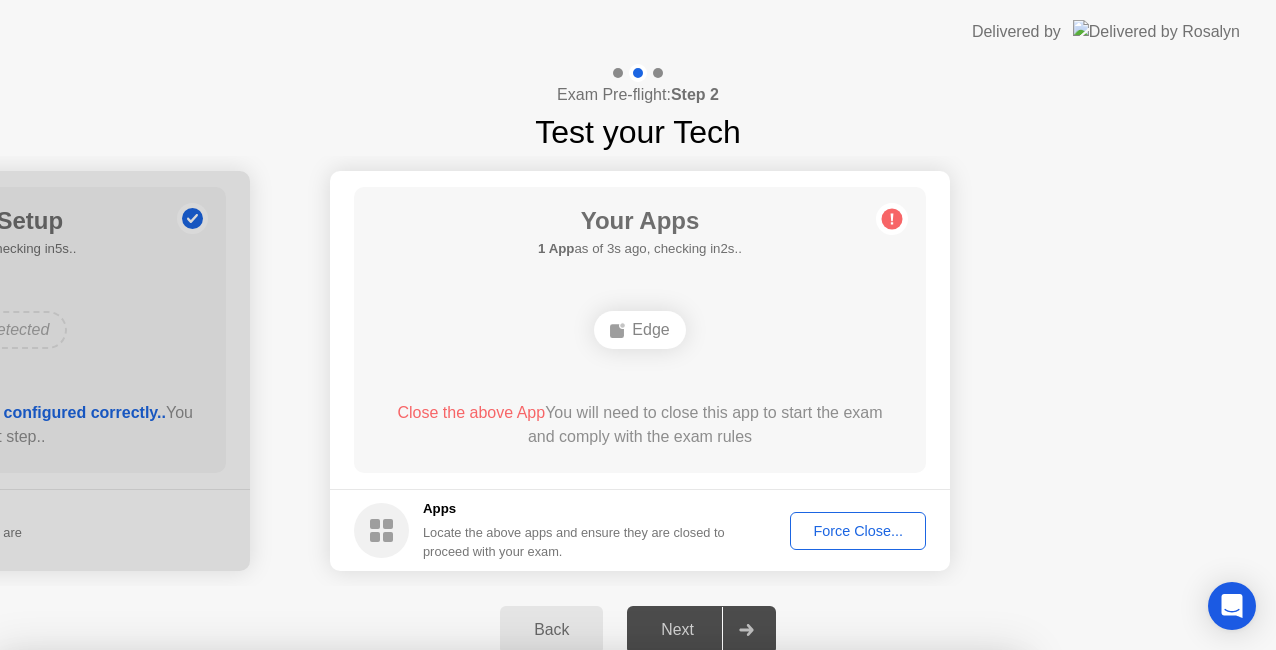 click on "Learn more about closing apps" at bounding box center [510, 803] 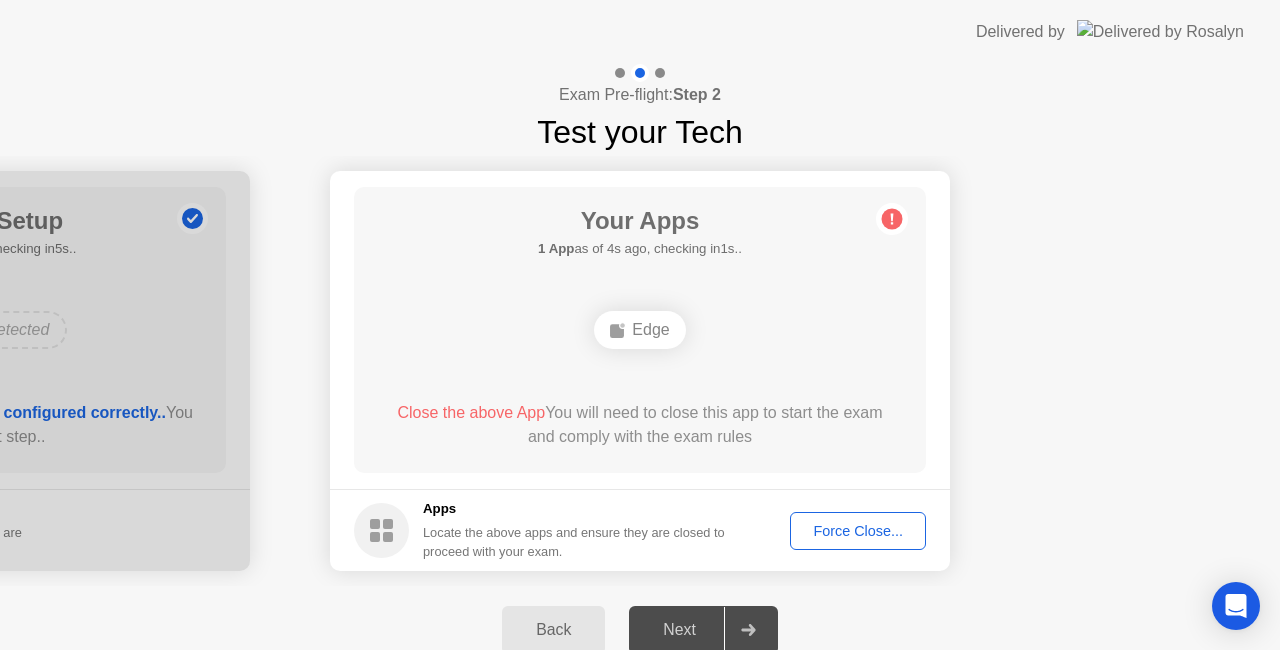 click 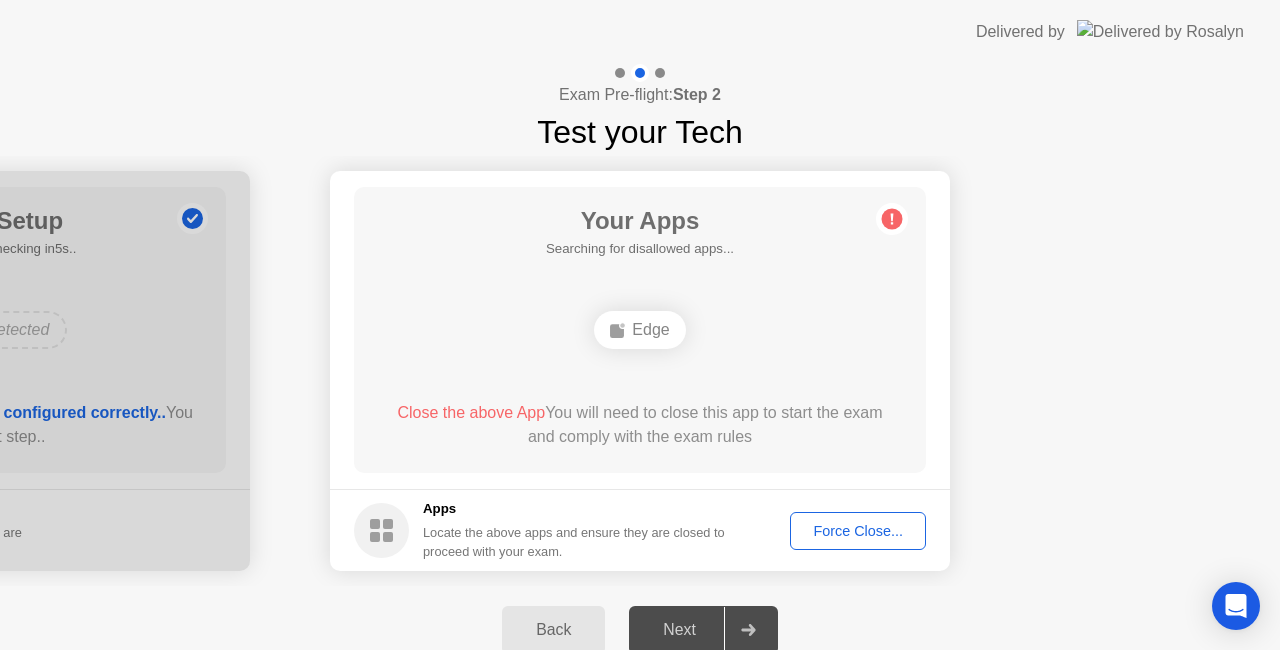 drag, startPoint x: 667, startPoint y: 596, endPoint x: 561, endPoint y: 618, distance: 108.25895 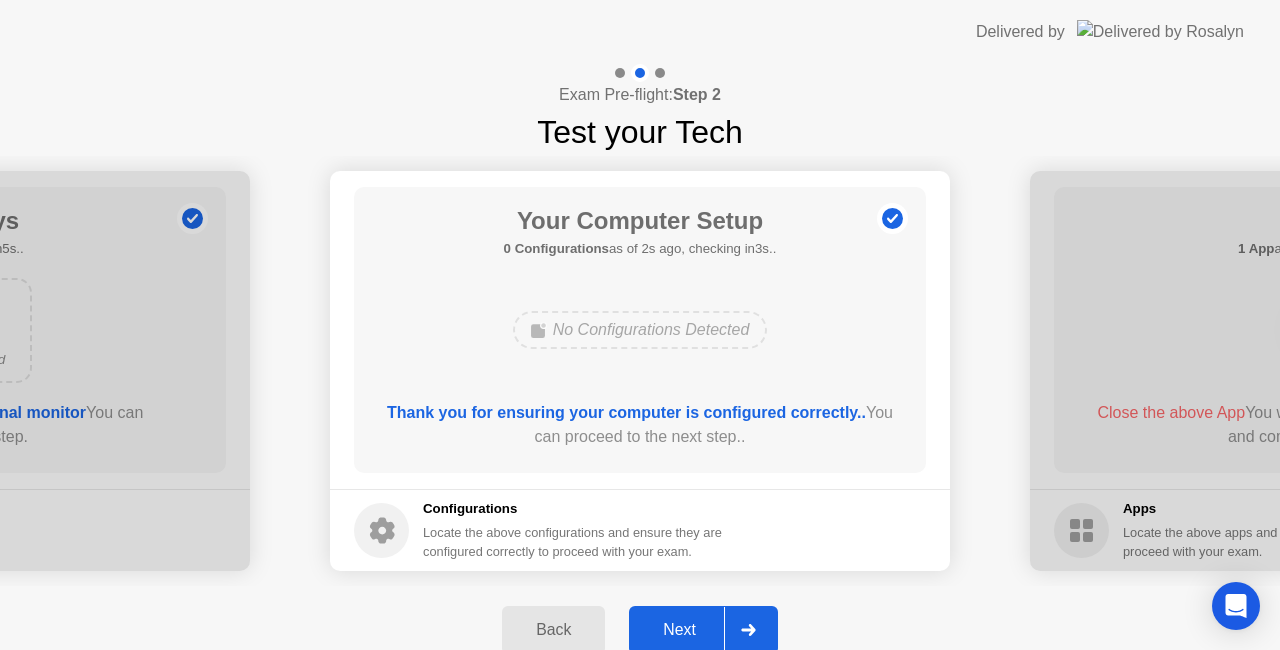 click on "Next" 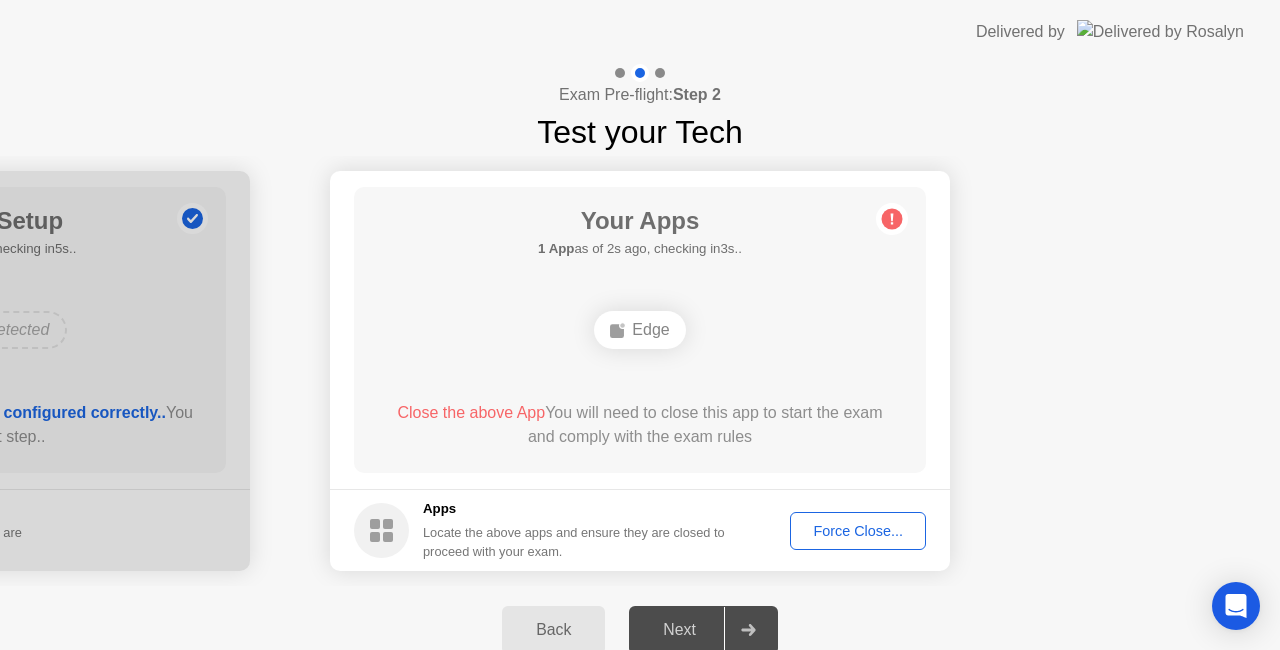 click on "Force Close..." 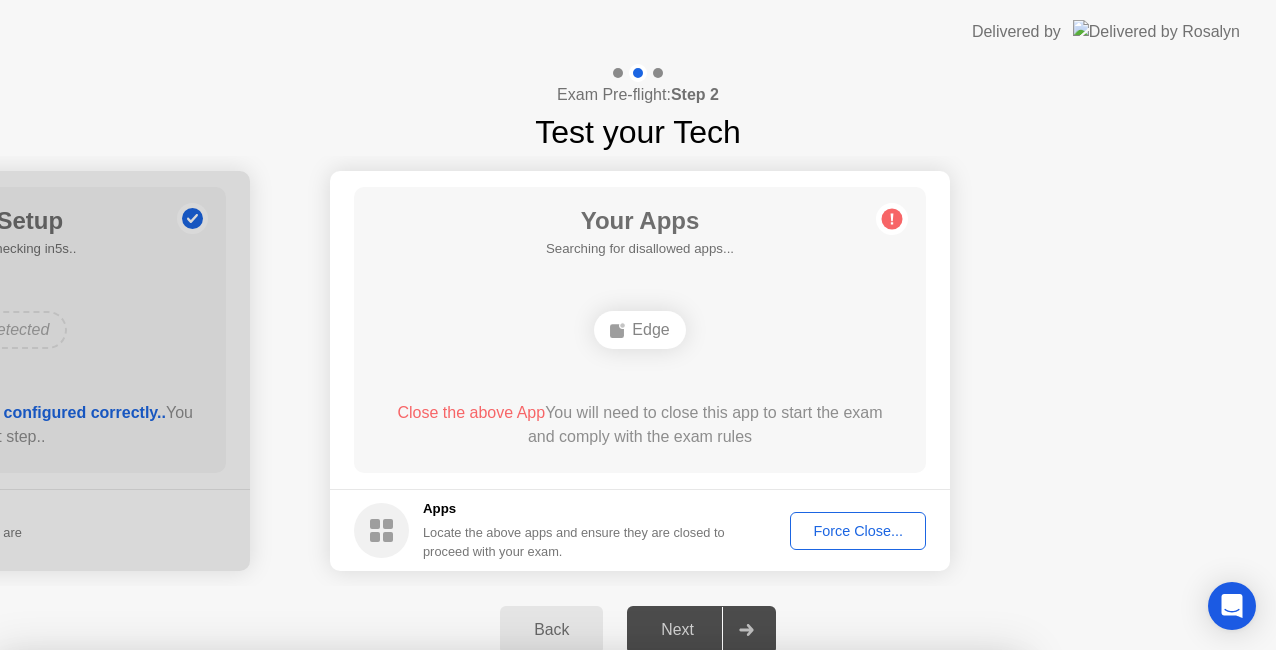 click on "Edge" at bounding box center [510, 859] 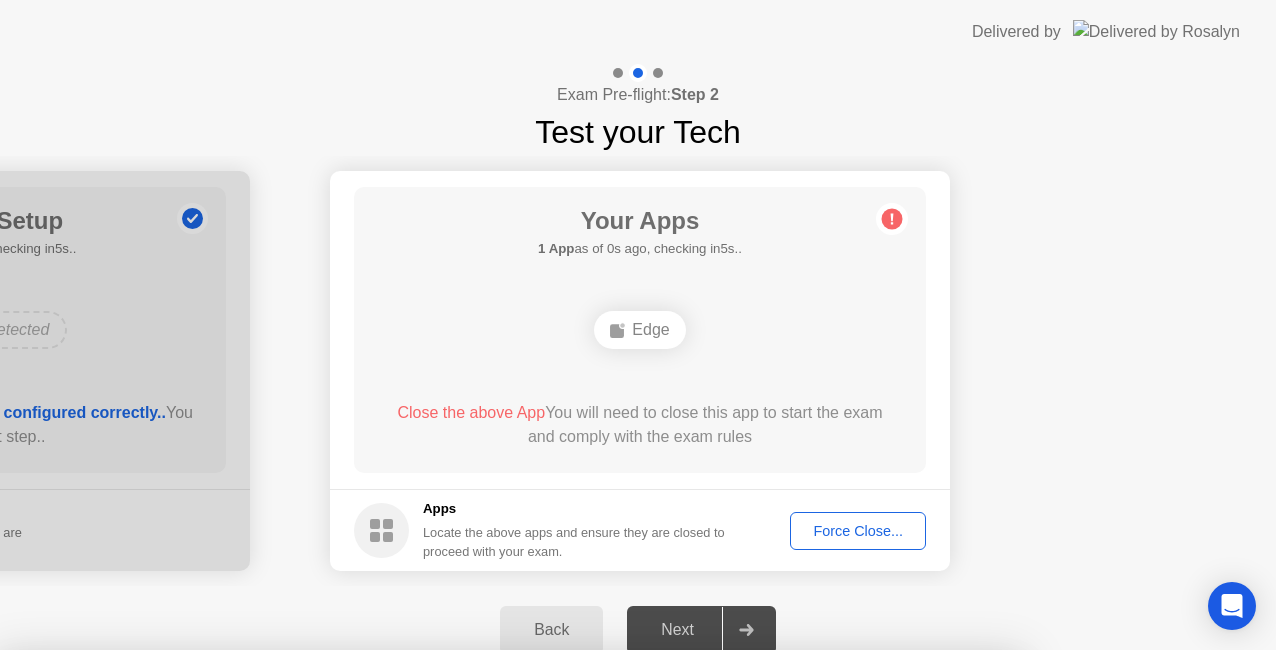 click on "Confirm" at bounding box center (577, 926) 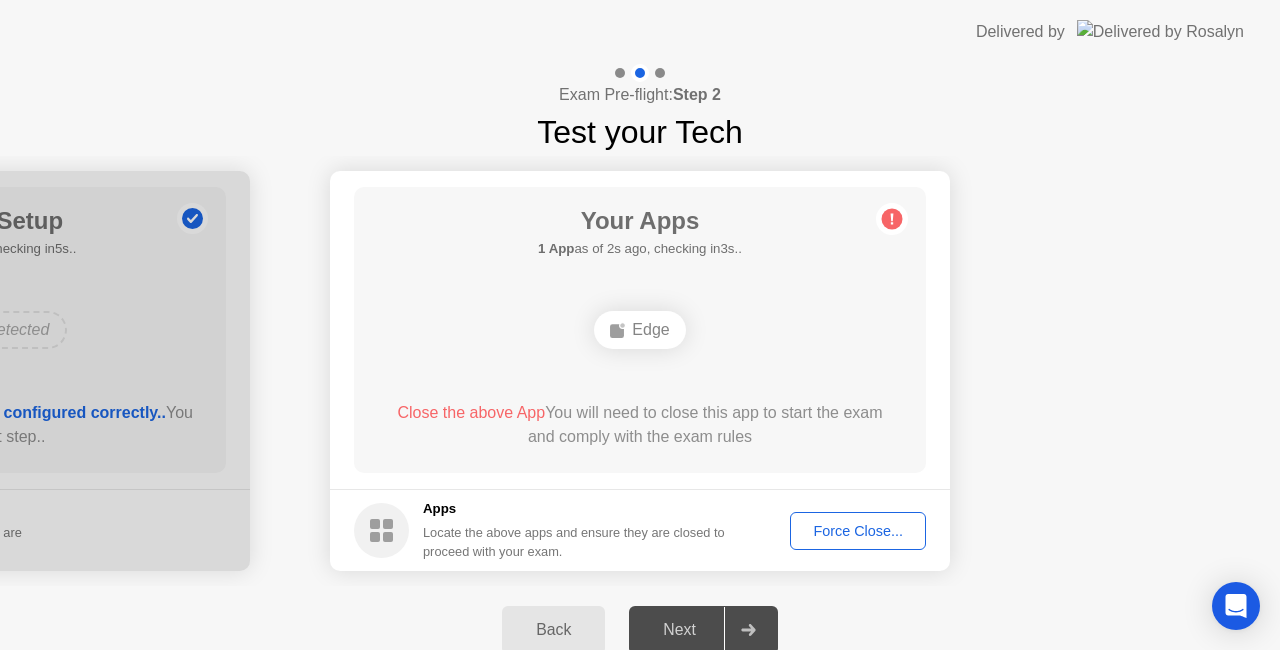click on "Close the above App" 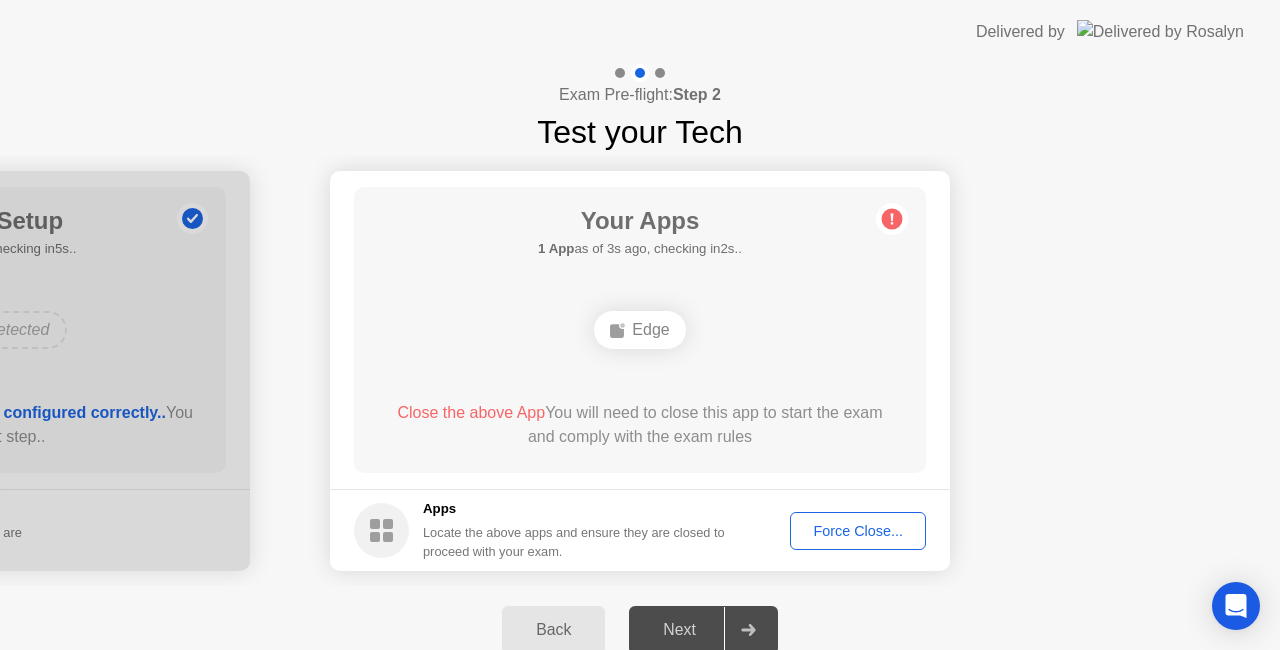 click on "Close the above App" 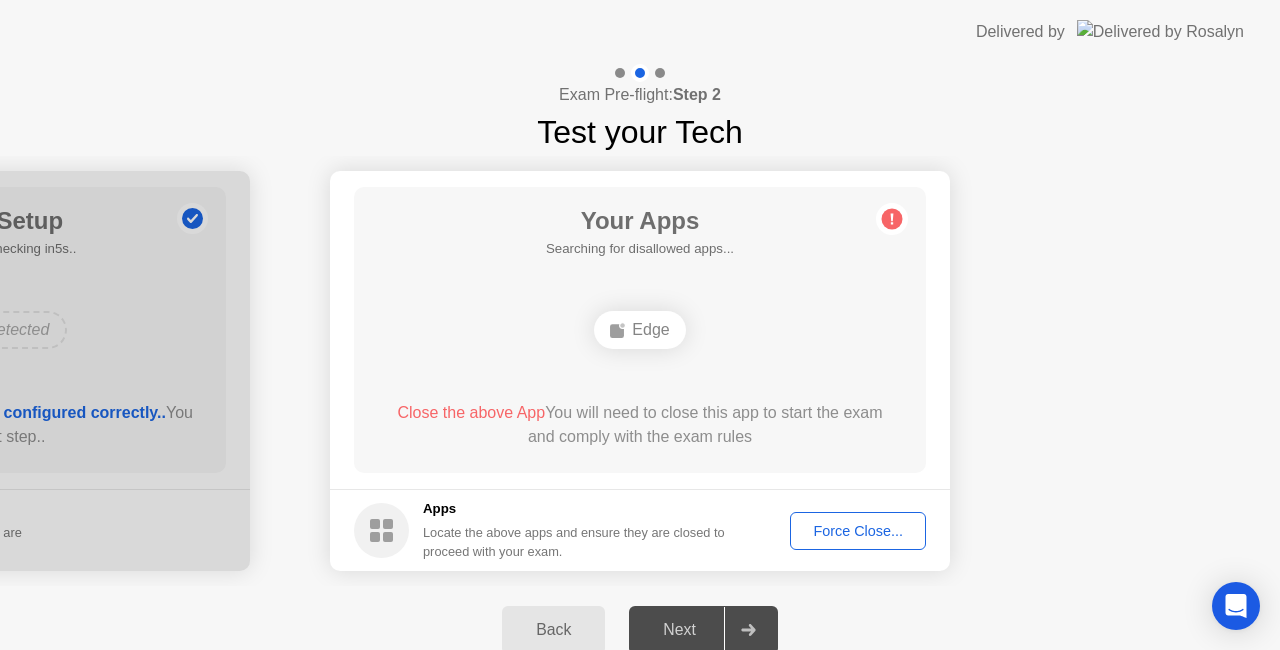 click on "Force Close..." 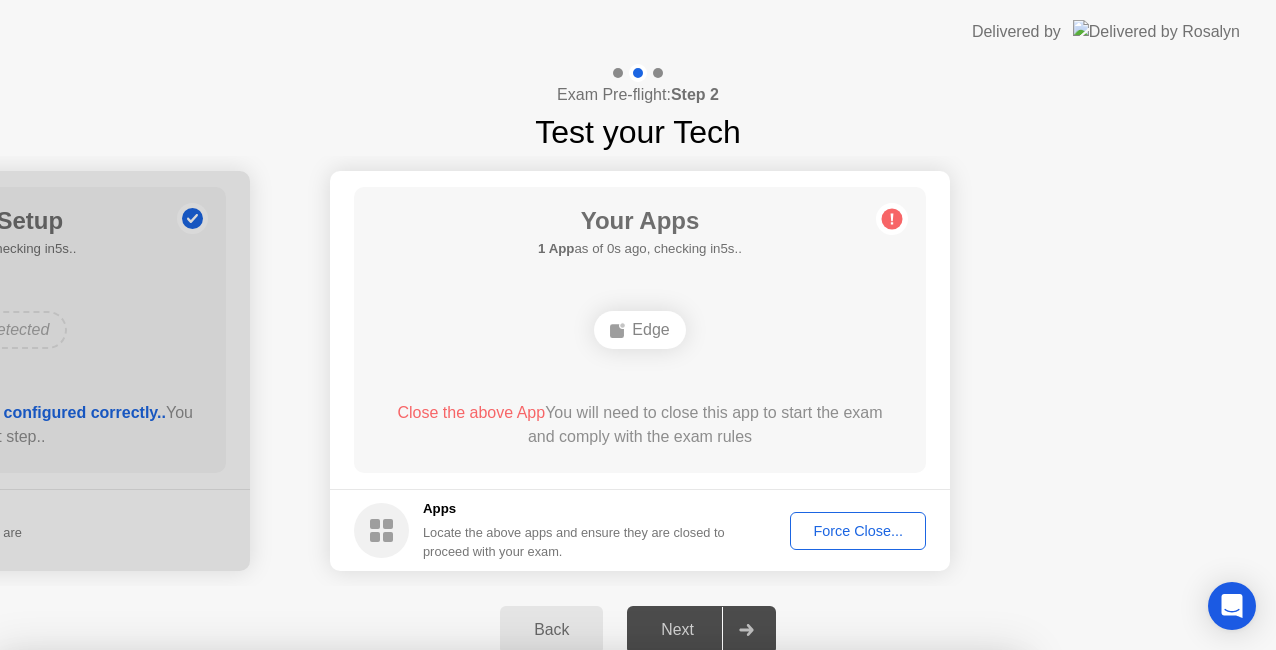 click at bounding box center (638, 650) 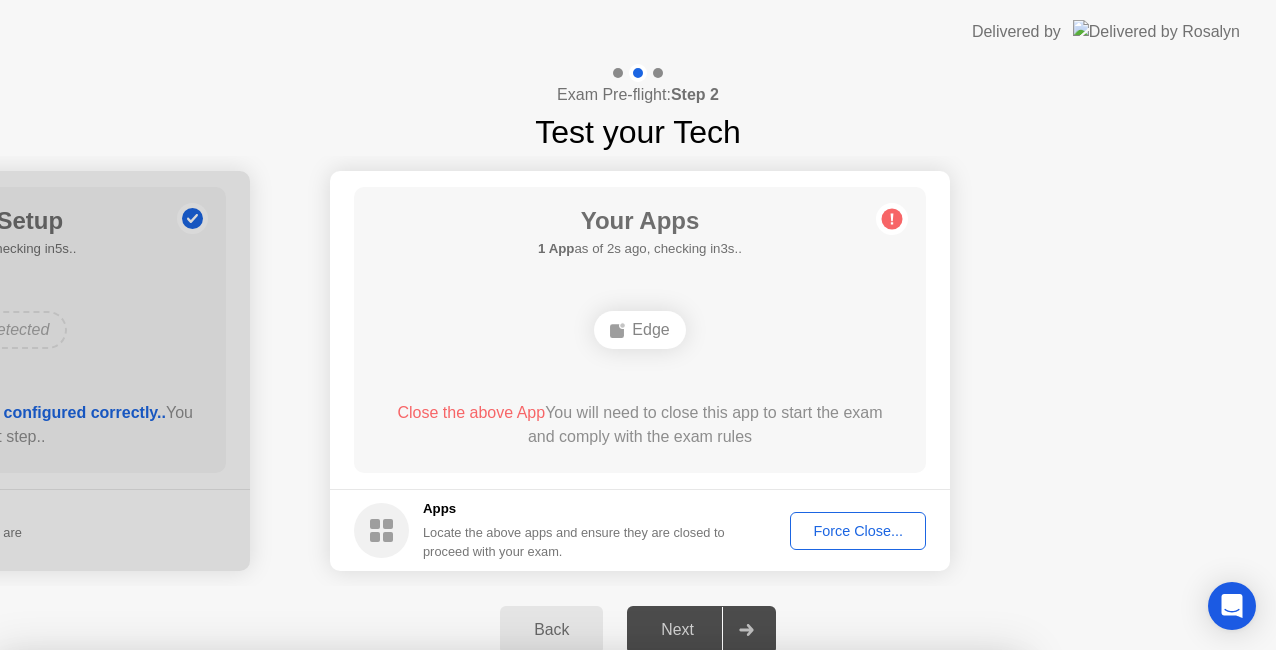 click on "No" at bounding box center [558, 763] 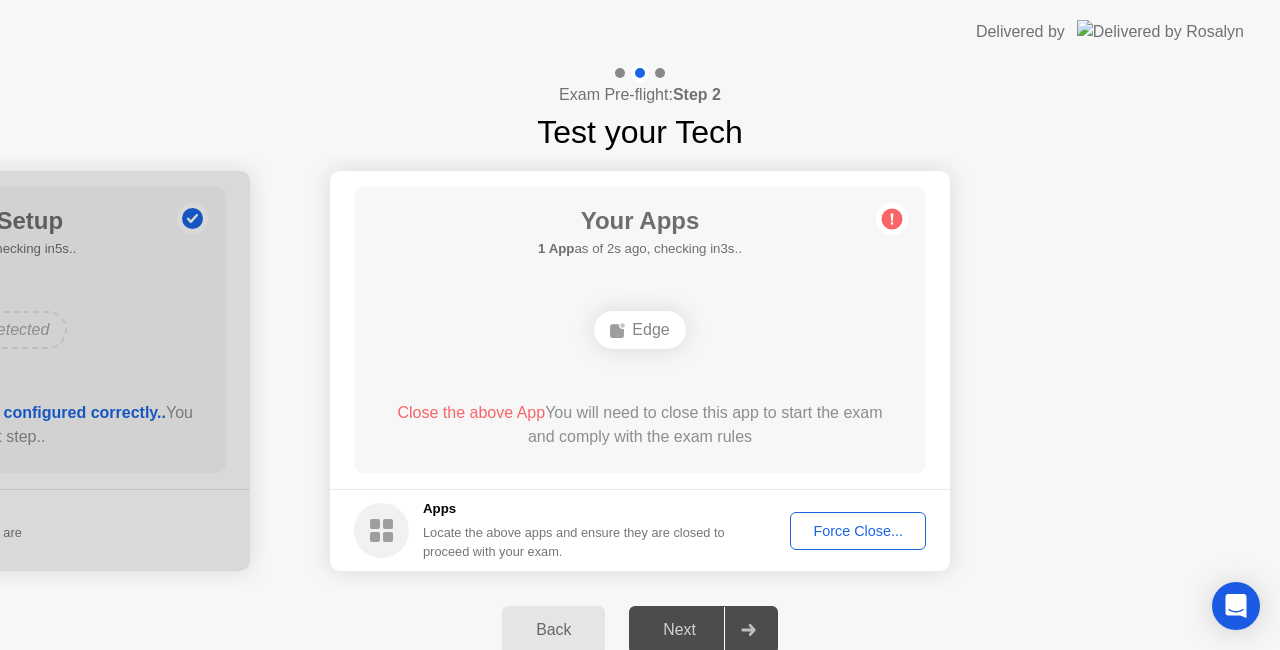 click on "Force Close..." 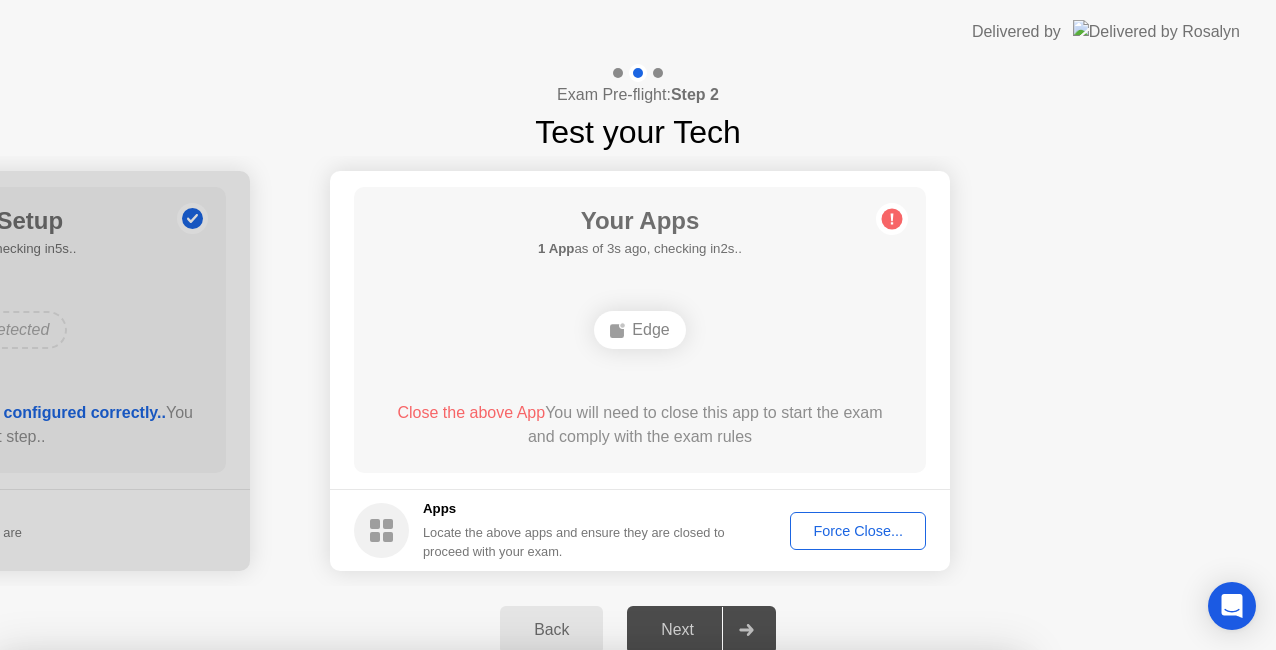 click on "Confirm" at bounding box center [577, 926] 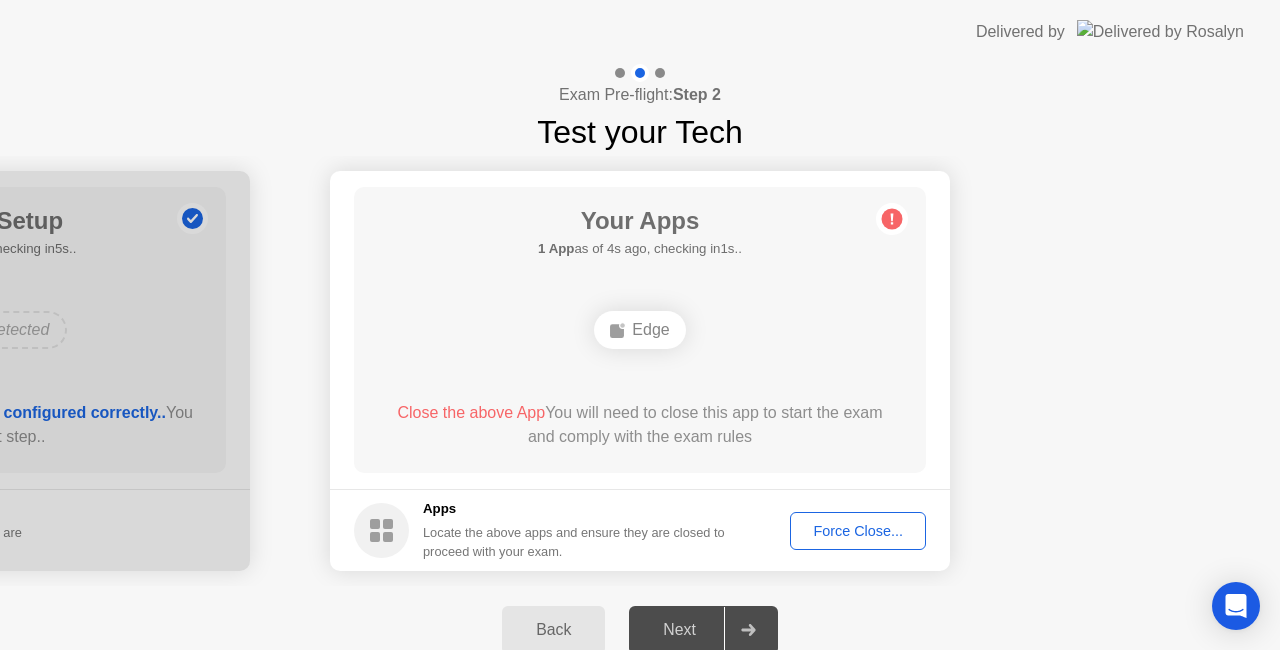 click 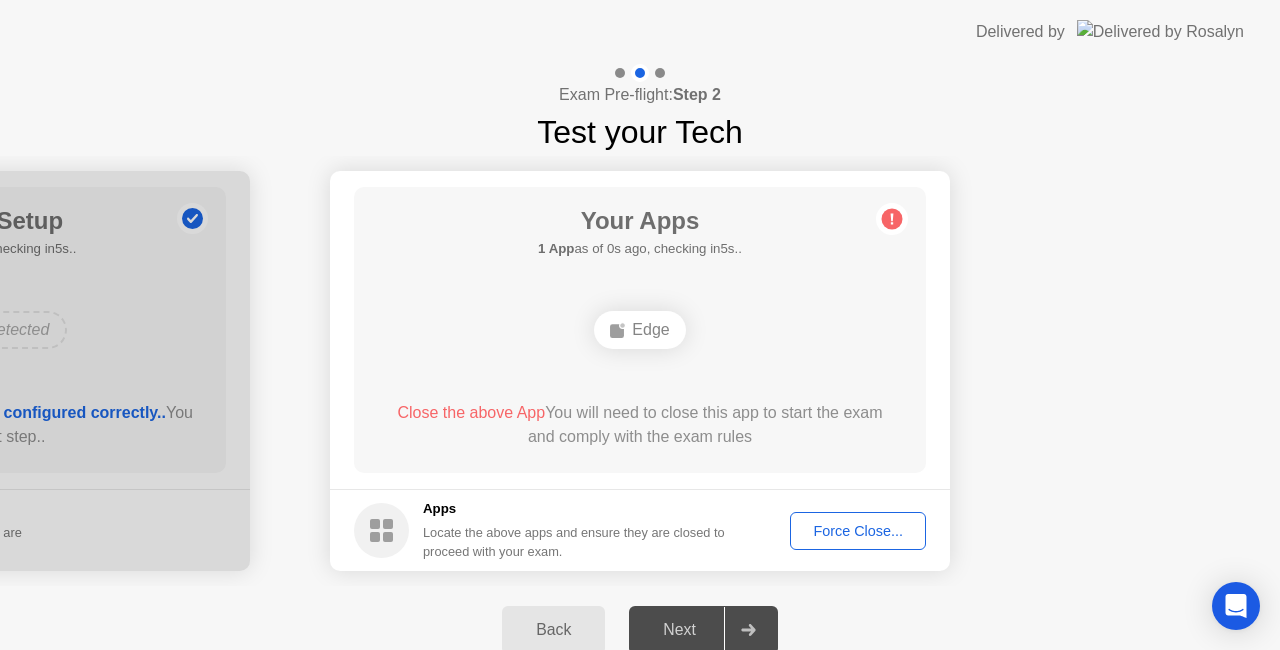 click on "Force Close..." 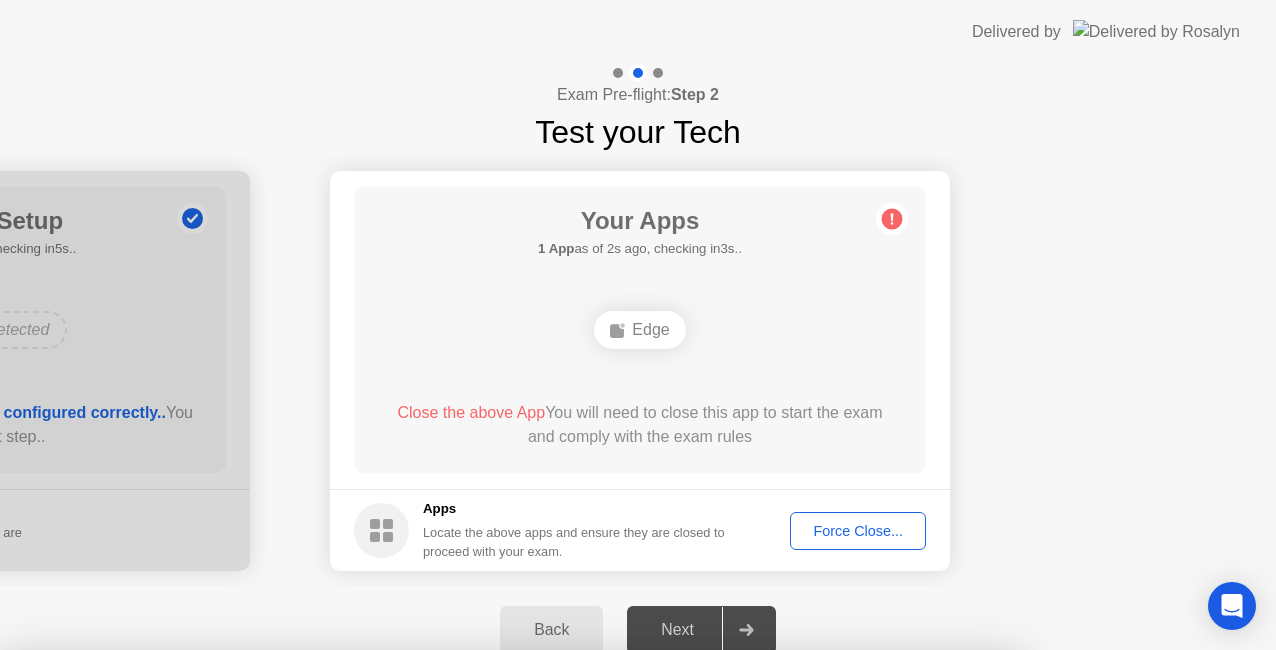click on "Confirm" at bounding box center [577, 926] 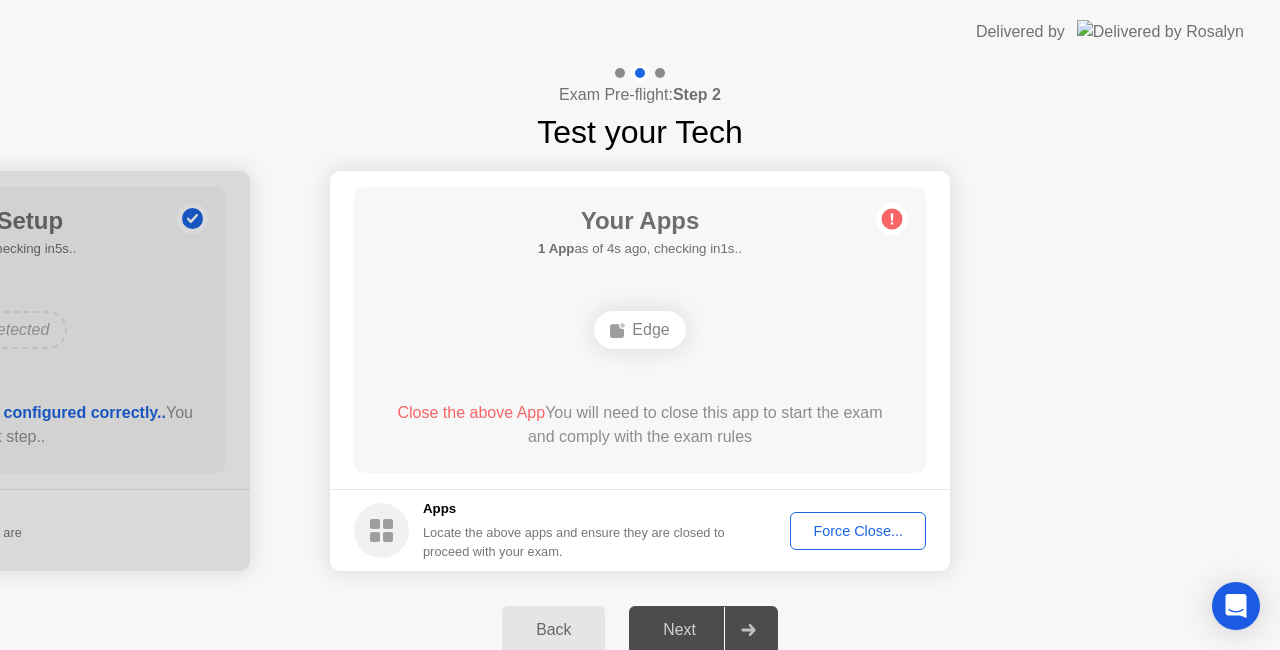 click on "Close the above App" 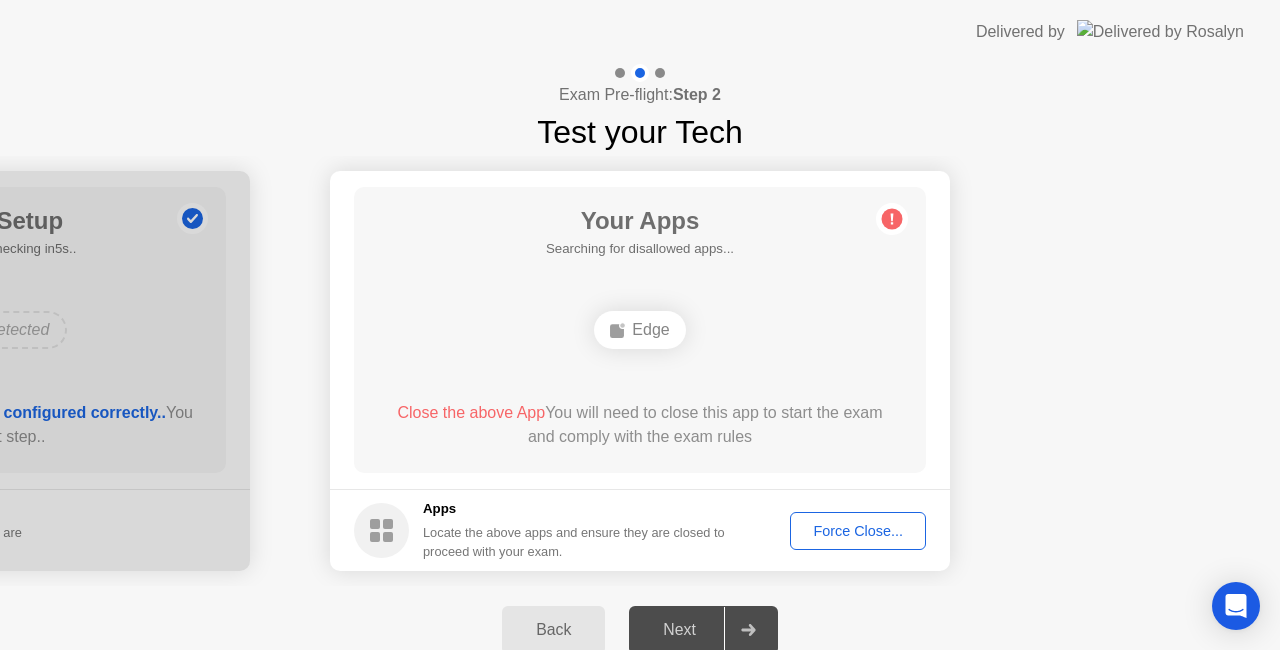 click on "Close the above App" 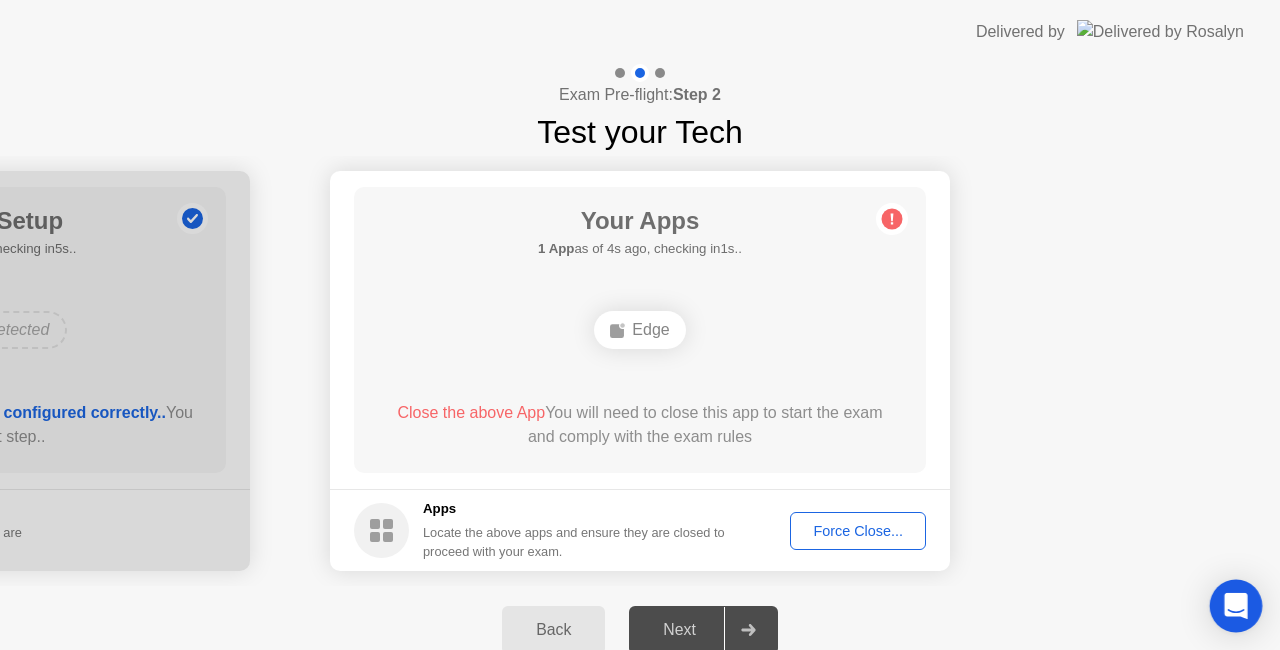click 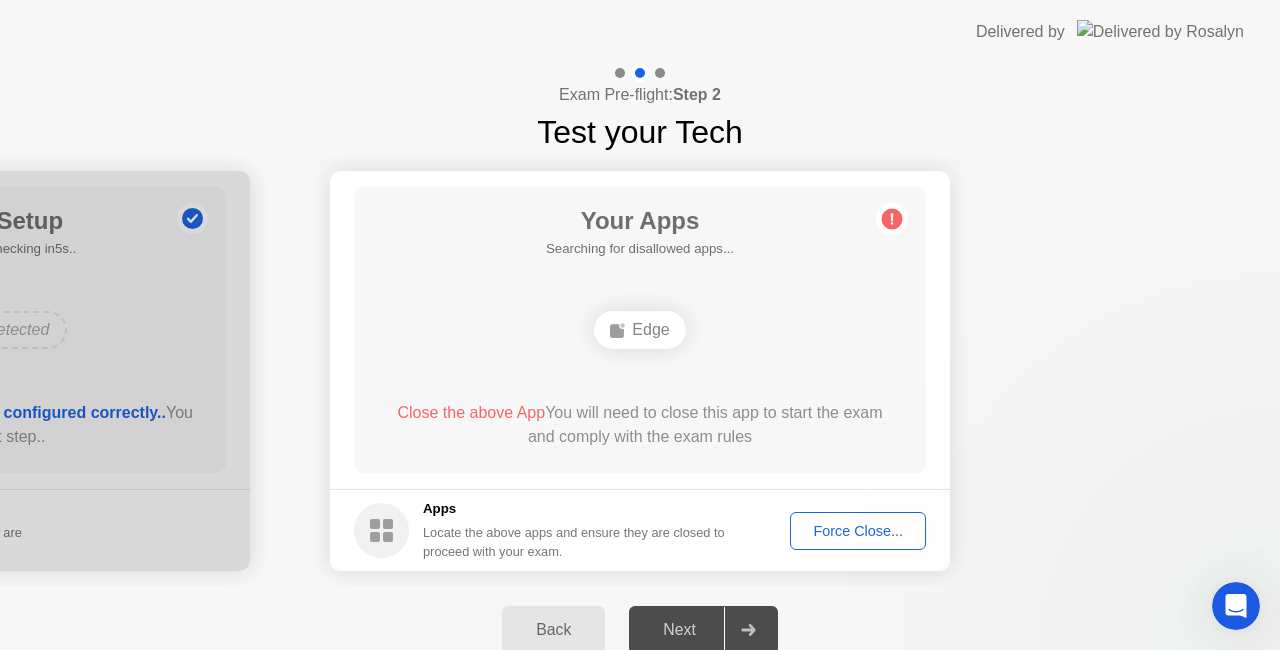 scroll, scrollTop: 0, scrollLeft: 0, axis: both 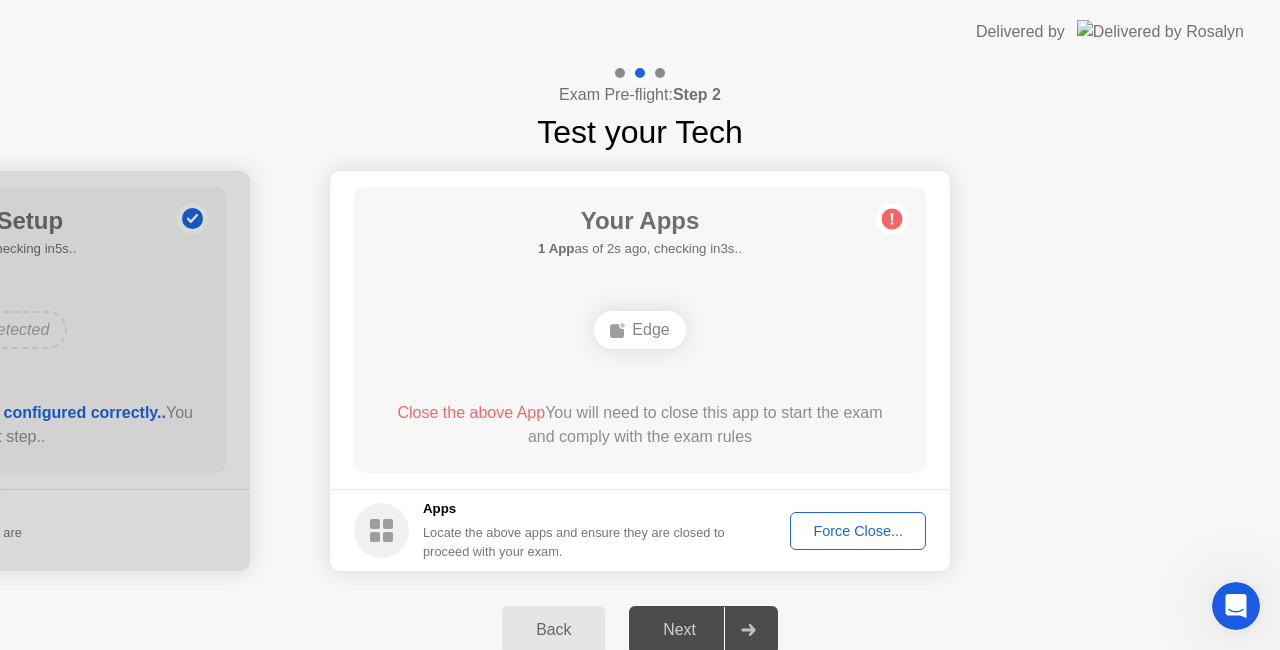 drag, startPoint x: 0, startPoint y: 17, endPoint x: 994, endPoint y: 276, distance: 1027.1888 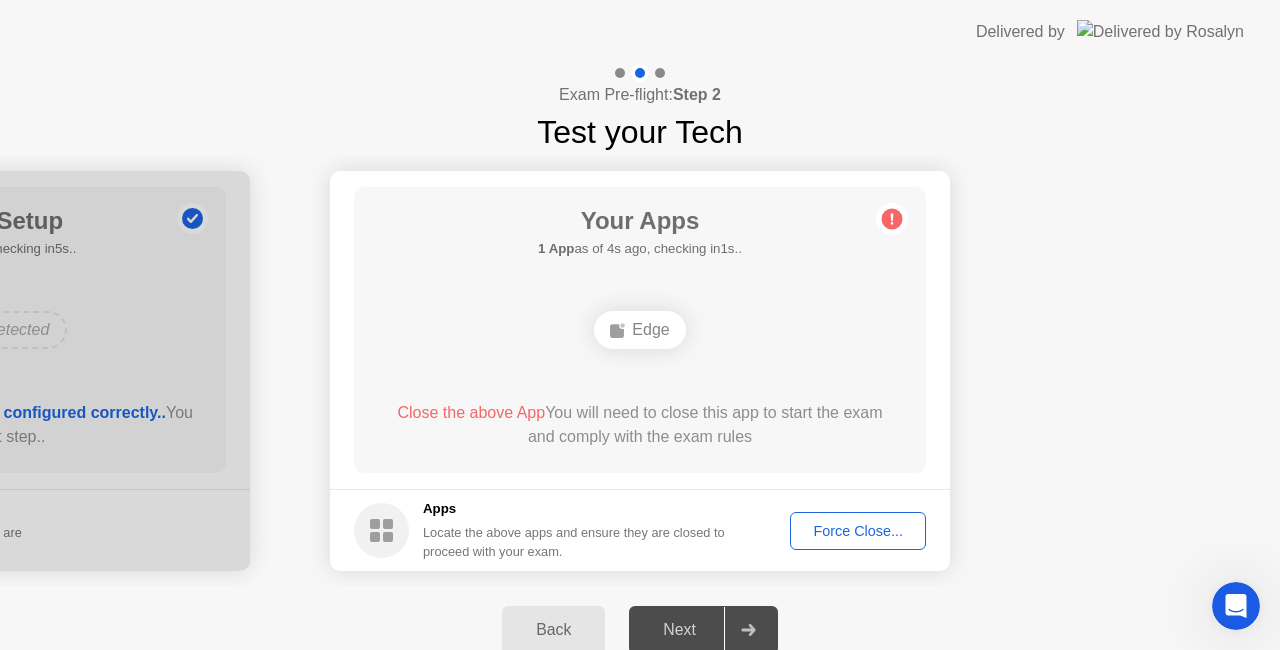 click 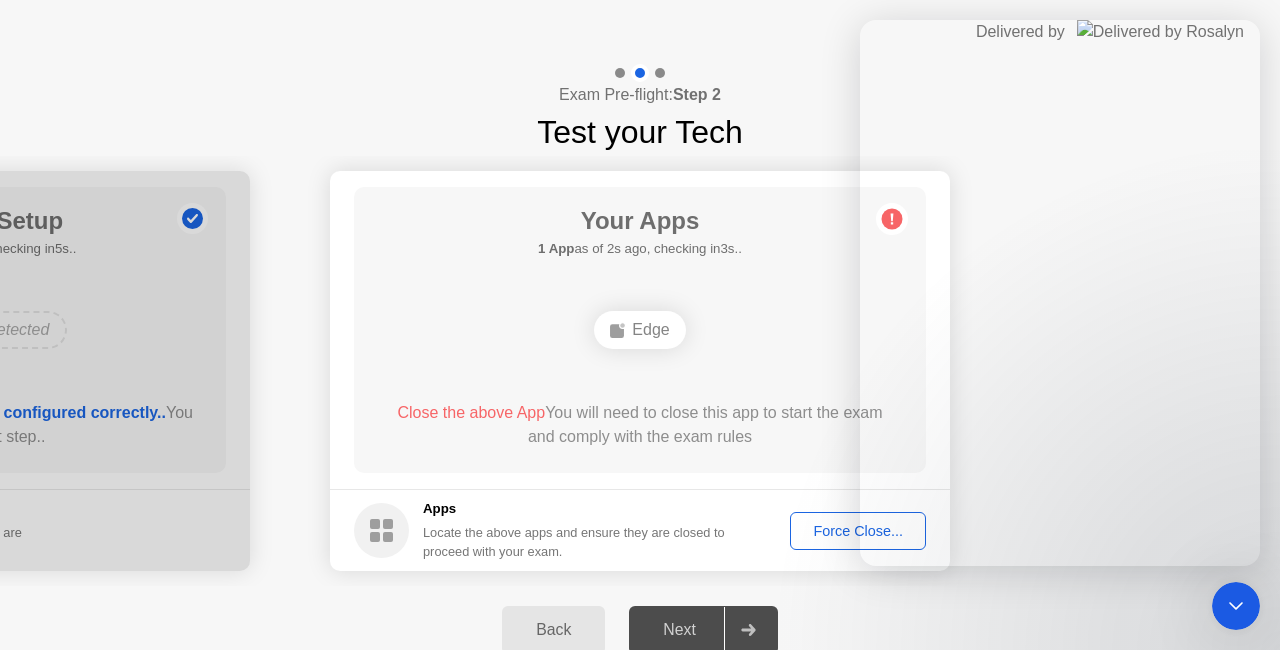 scroll, scrollTop: 99, scrollLeft: 0, axis: vertical 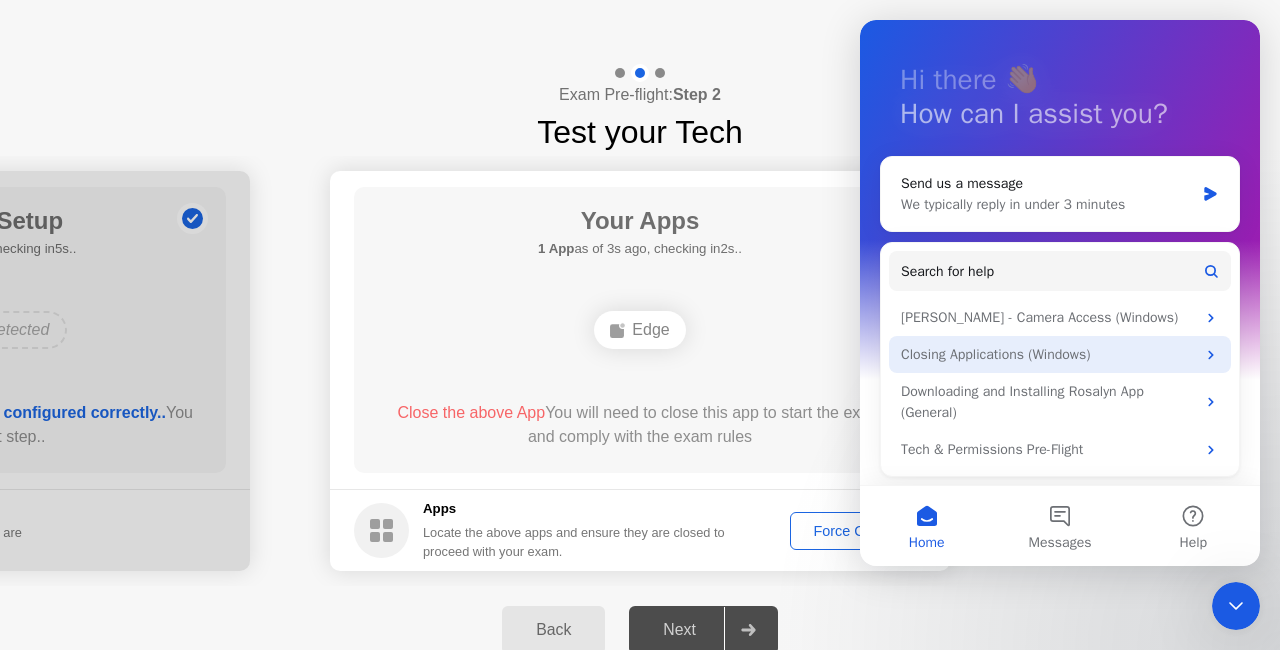 click on "Closing Applications (Windows)" at bounding box center [1048, 354] 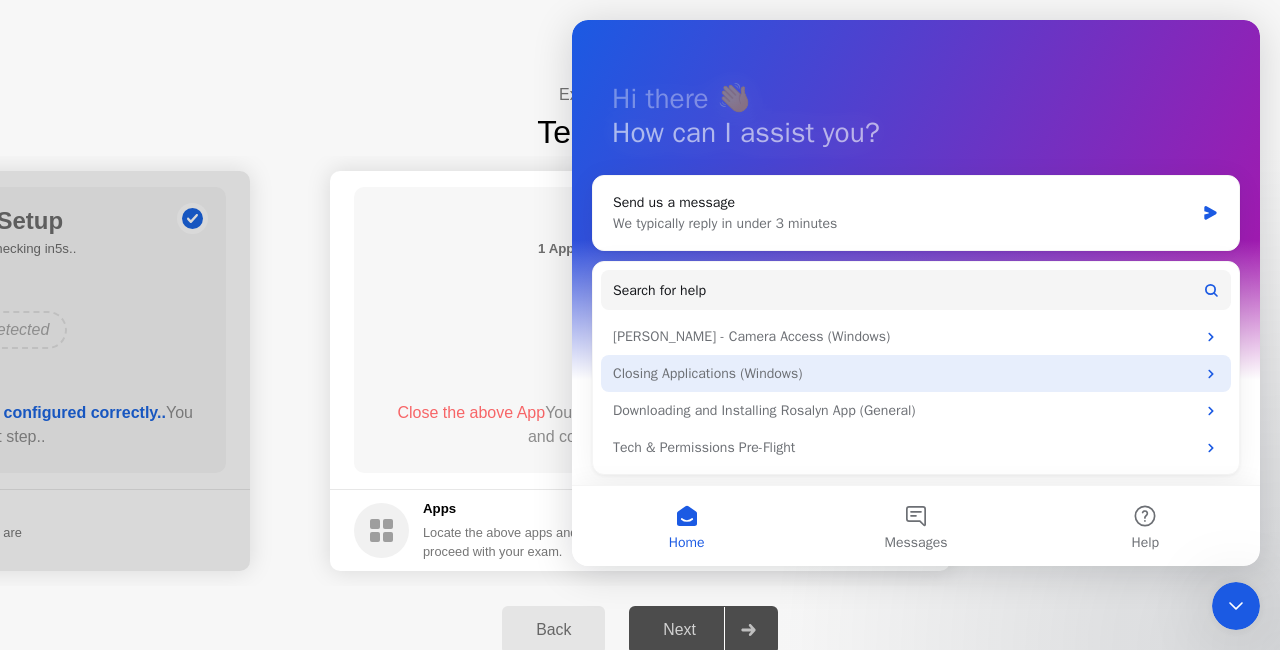 scroll, scrollTop: 78, scrollLeft: 0, axis: vertical 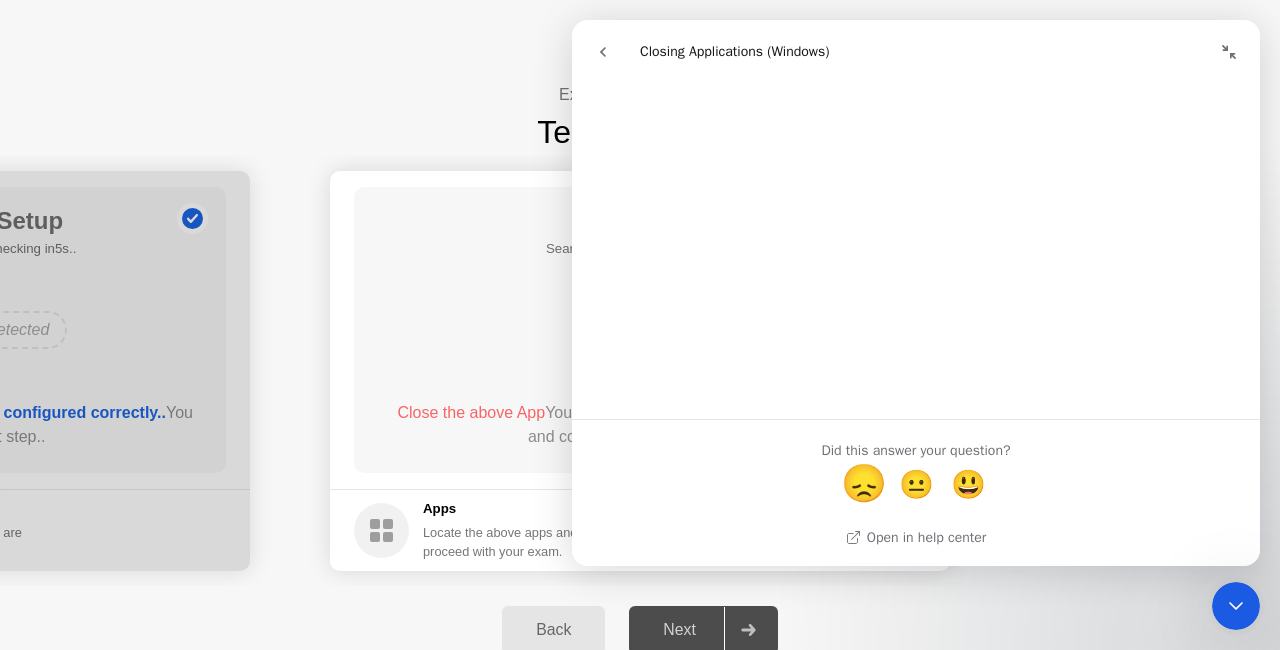 click on "😞" at bounding box center (864, 483) 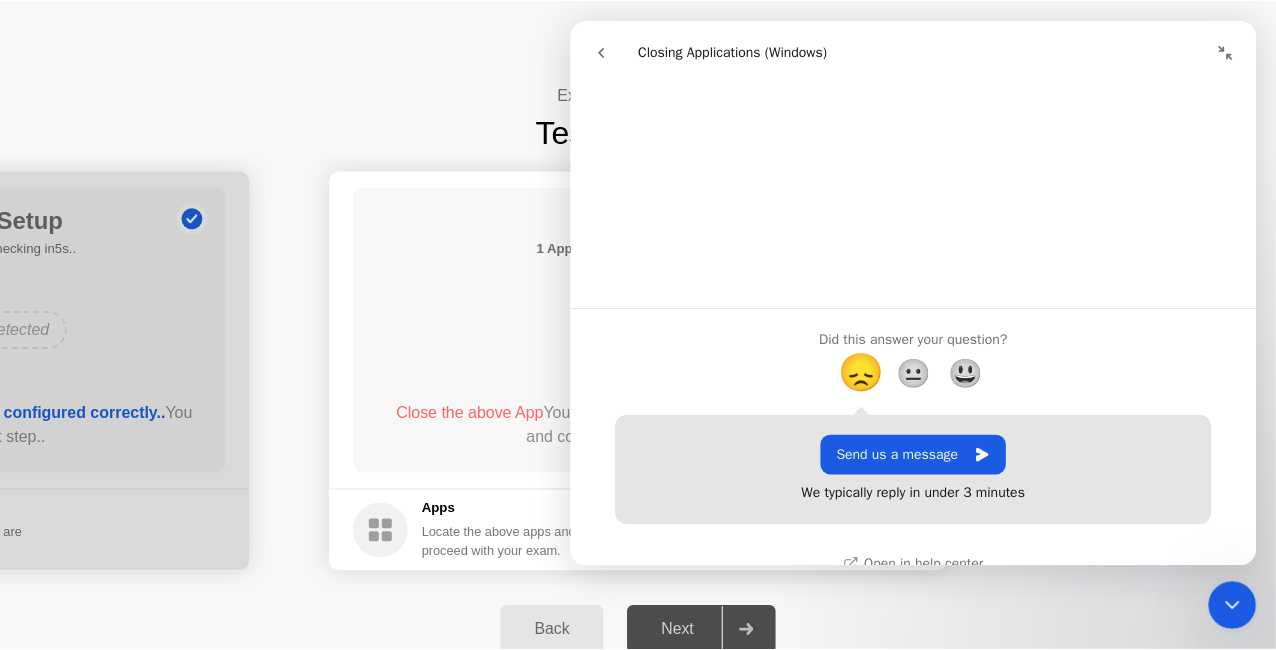 scroll, scrollTop: 2537, scrollLeft: 0, axis: vertical 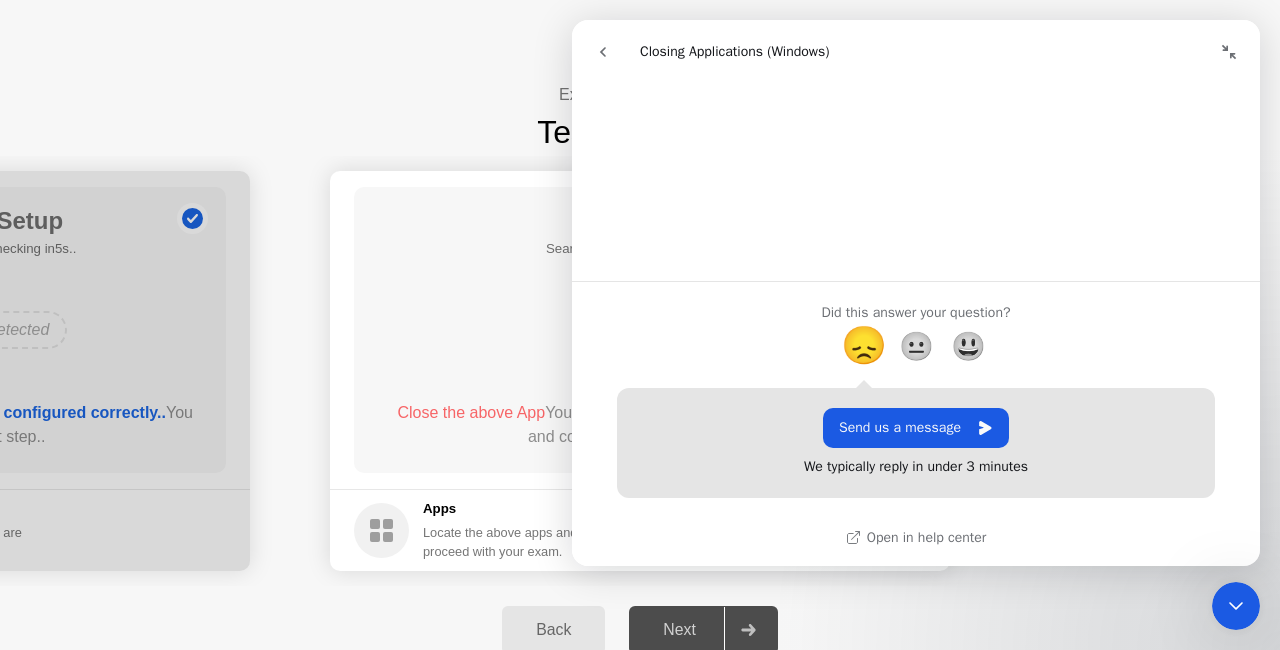 click on "Exam Pre-flight:  Step 2 Test your Tech" 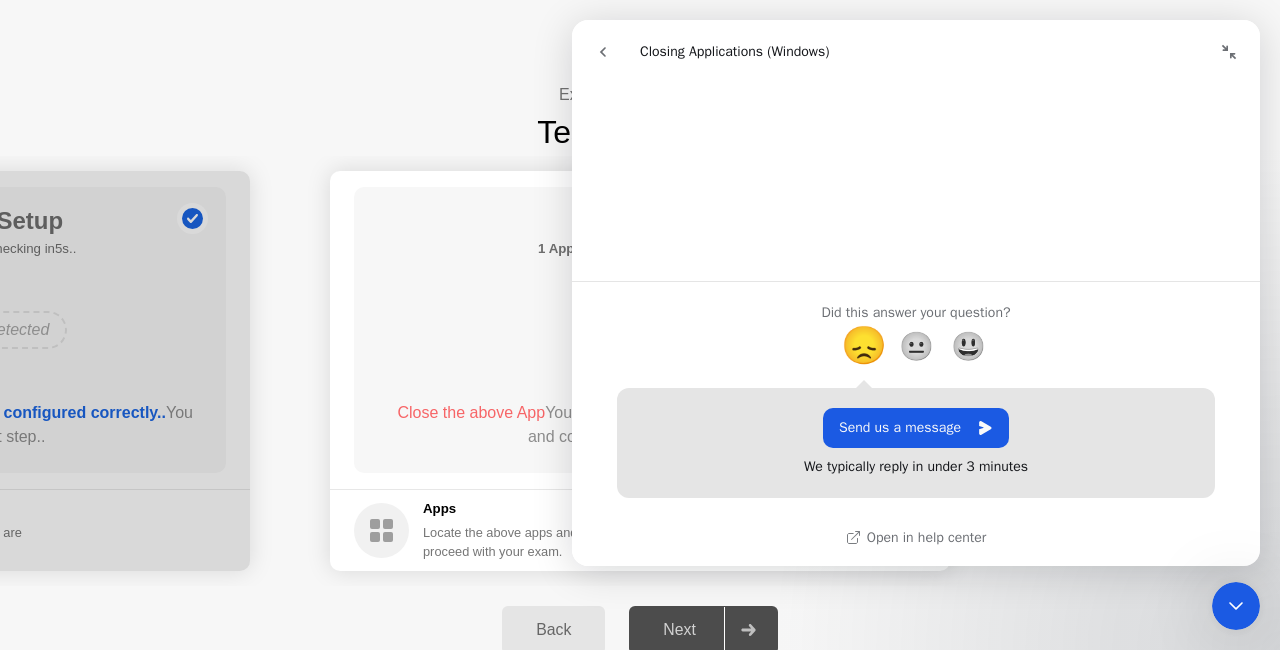 click 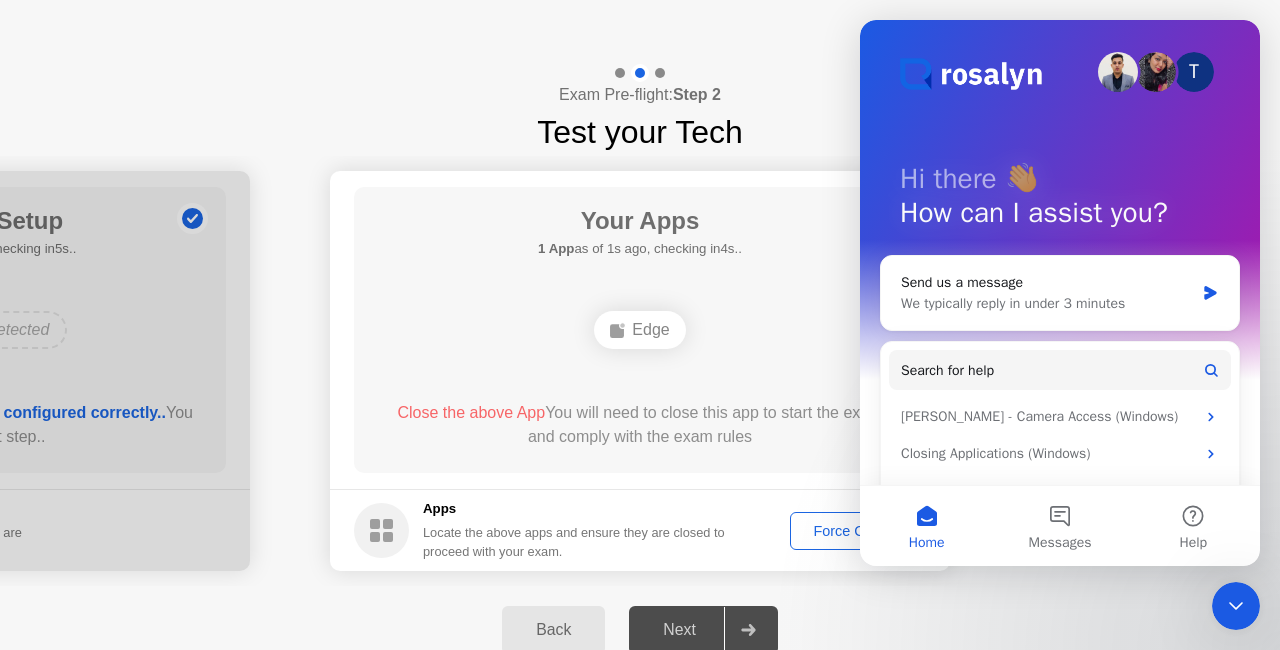 click on "Exam Pre-flight:  Step 2 Test your Tech" 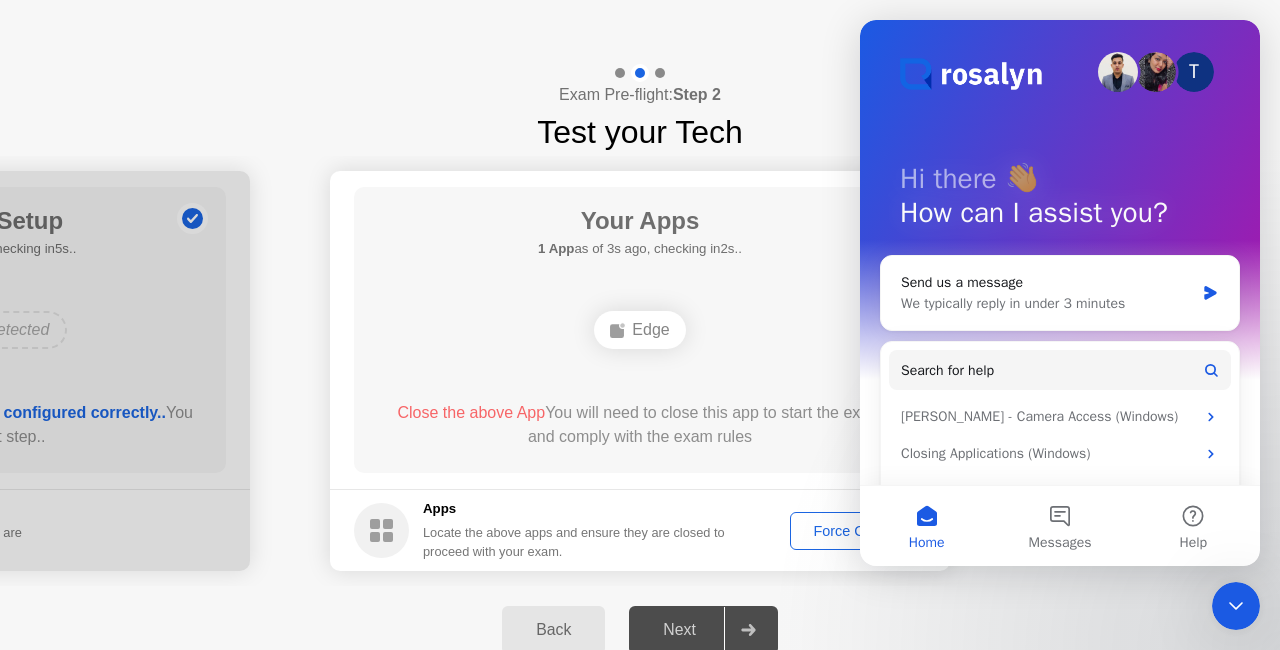 click 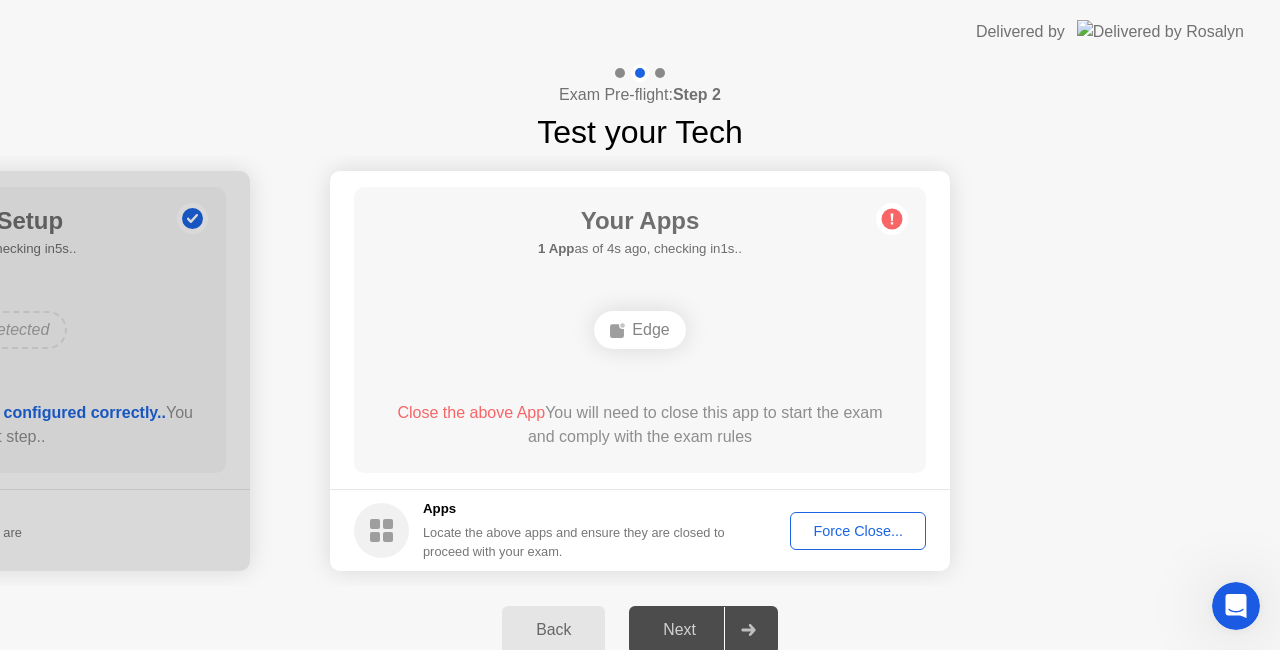 click on "Force Close..." 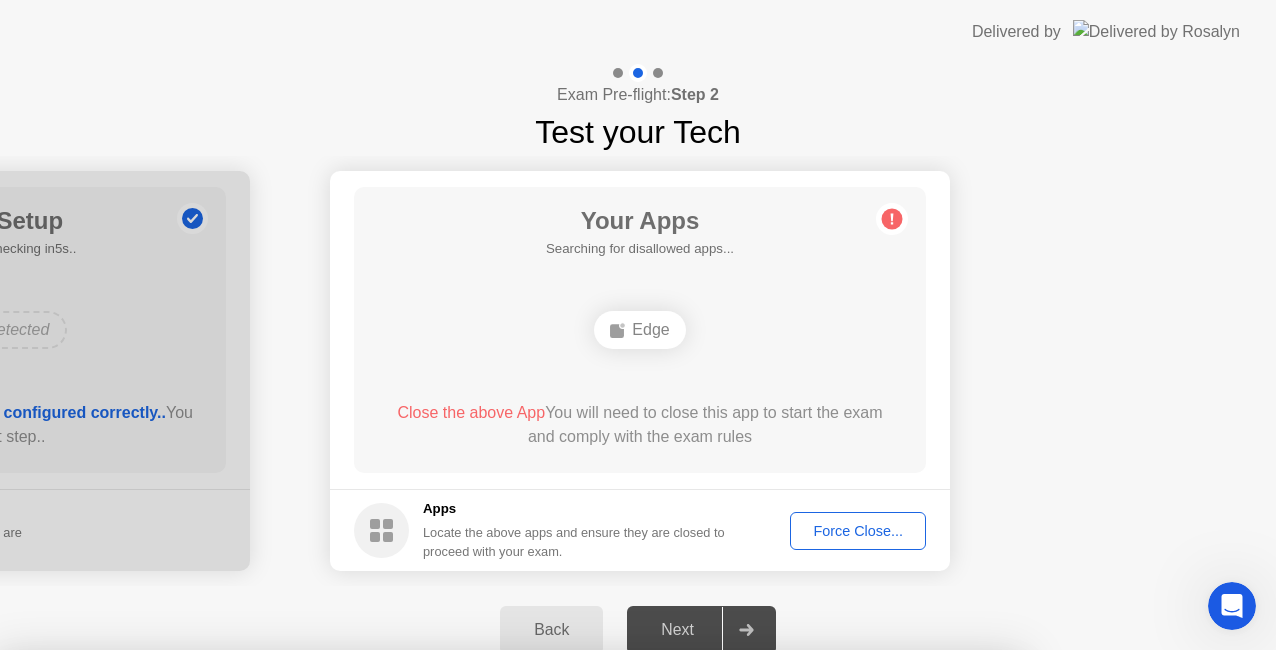 click on "Confirm" at bounding box center (577, 926) 